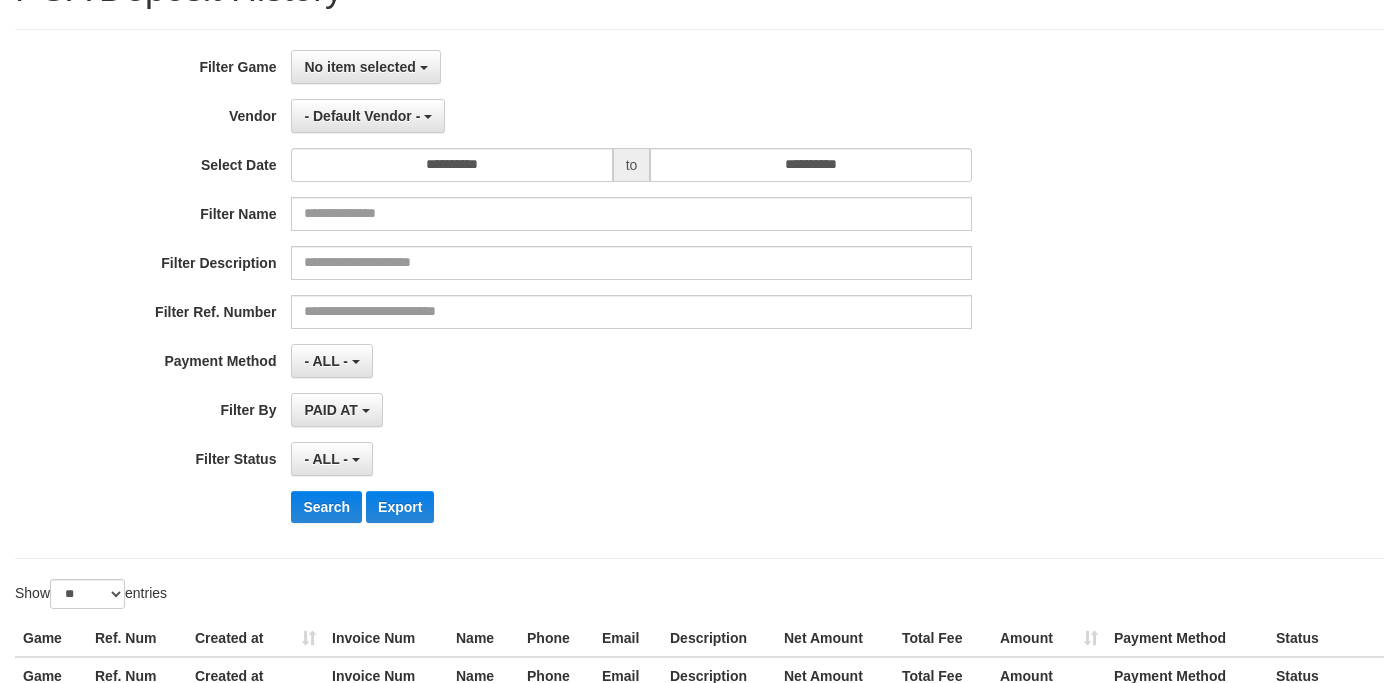 scroll, scrollTop: 0, scrollLeft: 0, axis: both 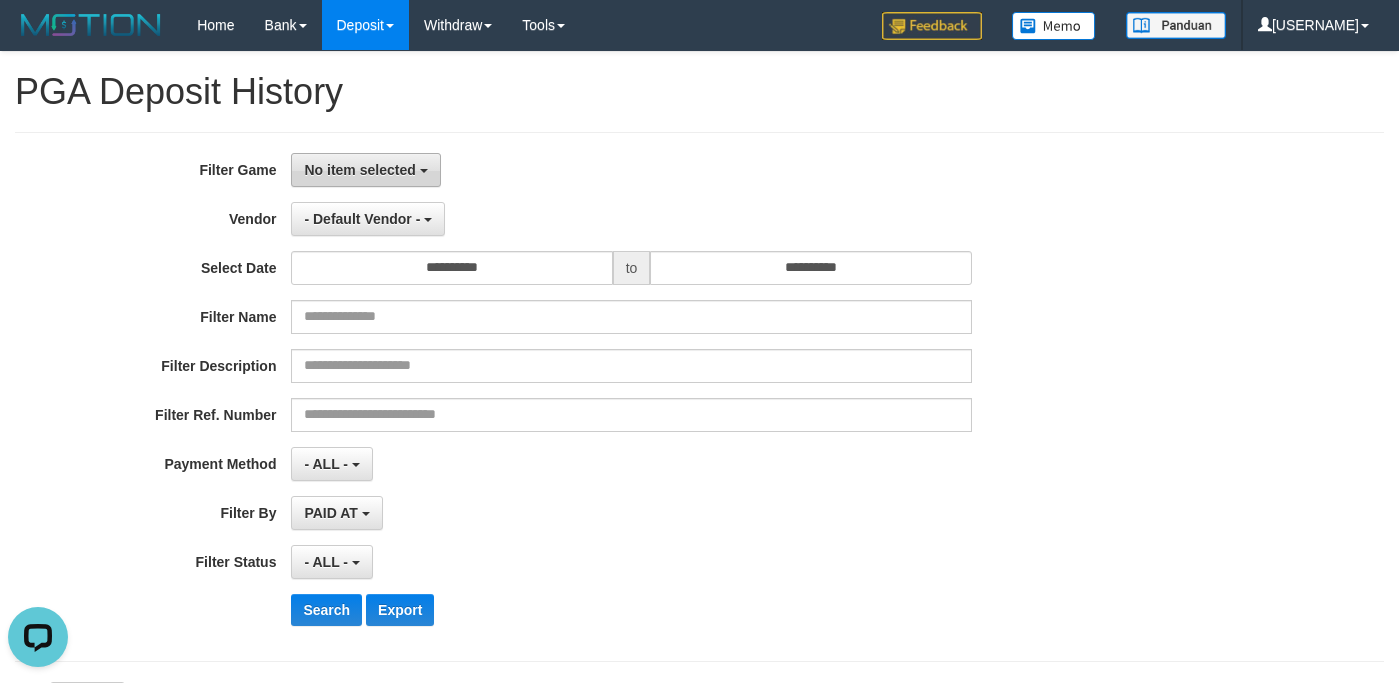 click on "No item selected" at bounding box center (359, 170) 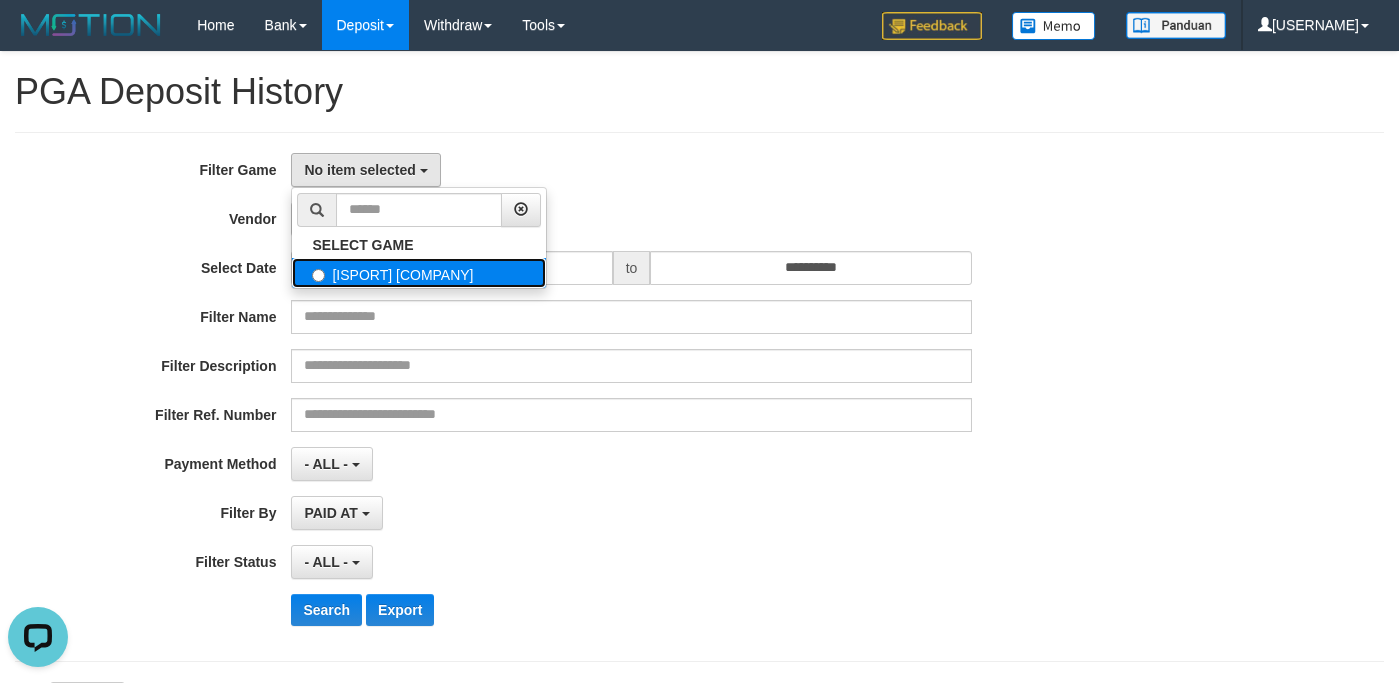 click on "[ISPORT] [COMPANY]" at bounding box center (419, 273) 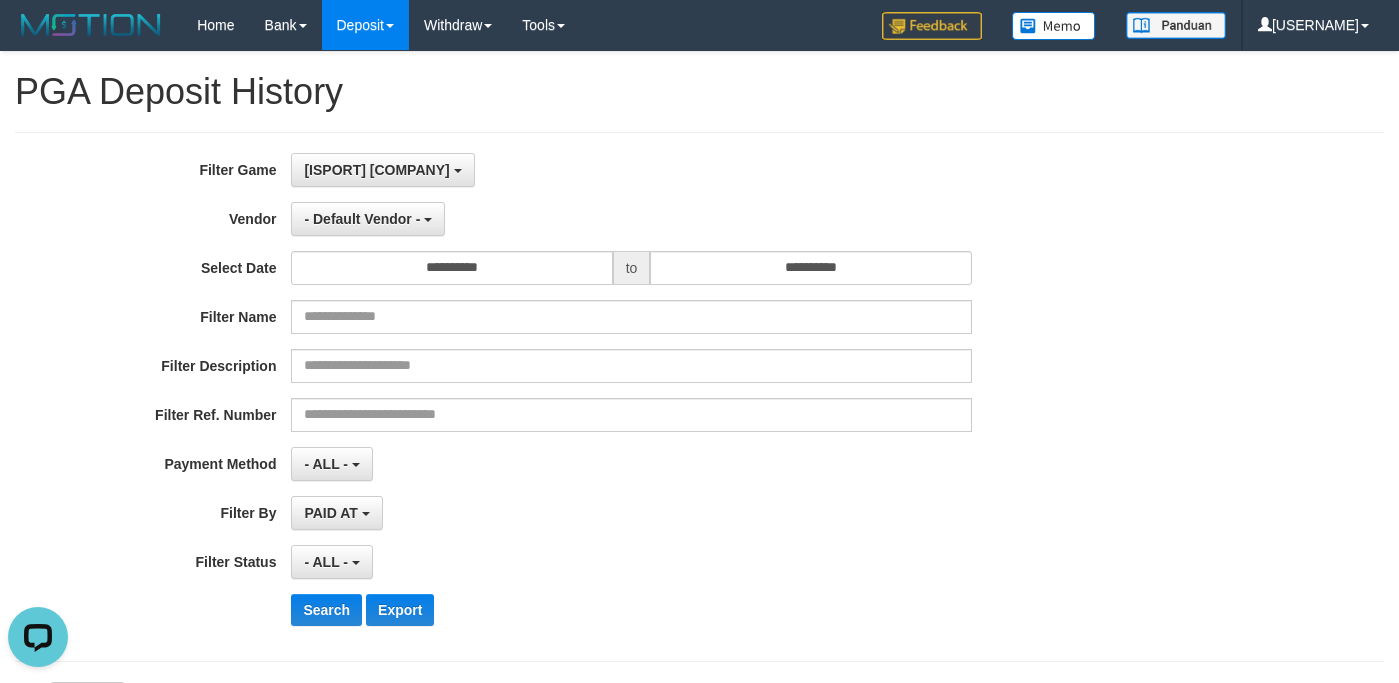 scroll, scrollTop: 18, scrollLeft: 0, axis: vertical 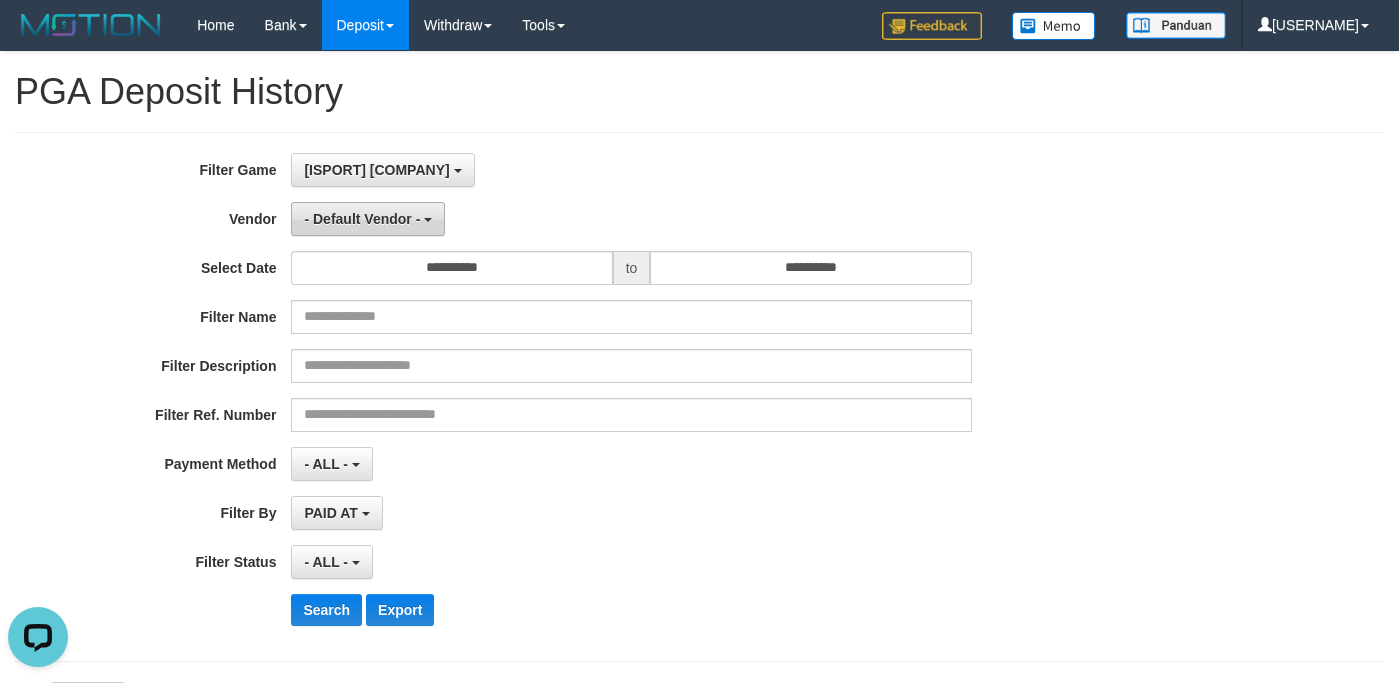 click on "- Default Vendor -" at bounding box center (376, 170) 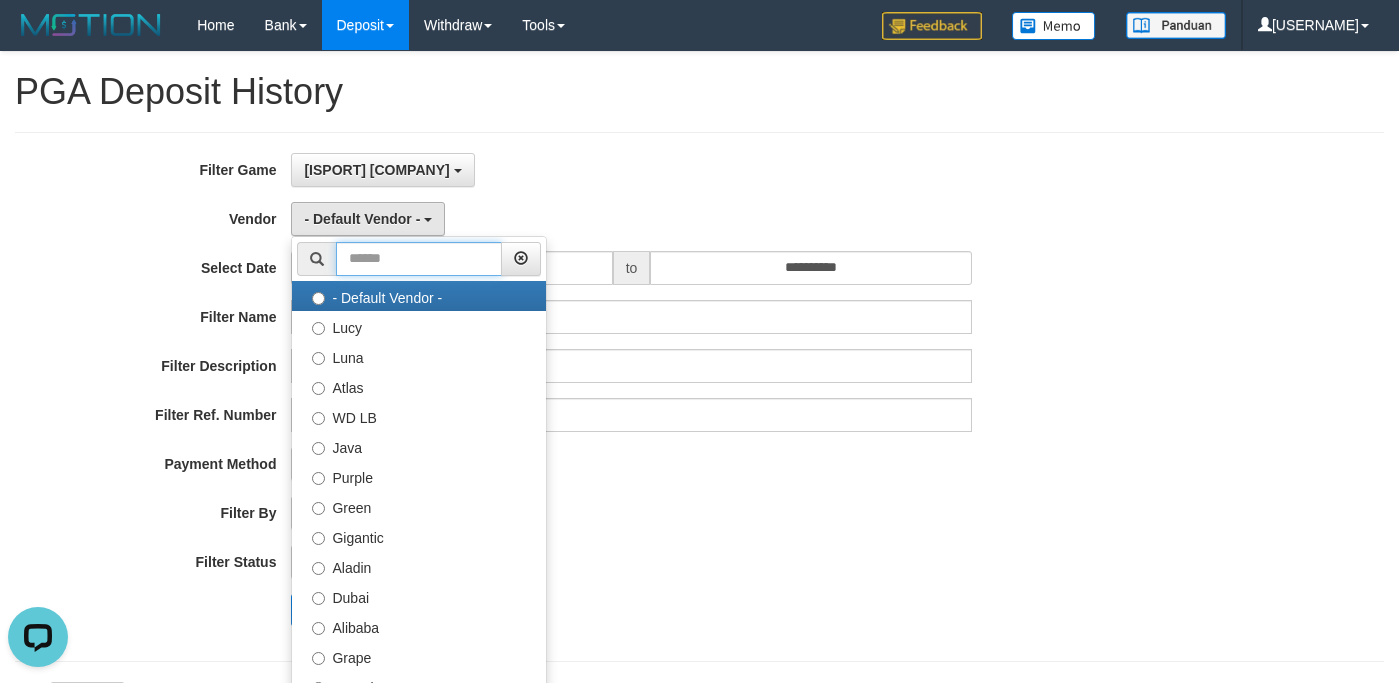 click at bounding box center (419, 259) 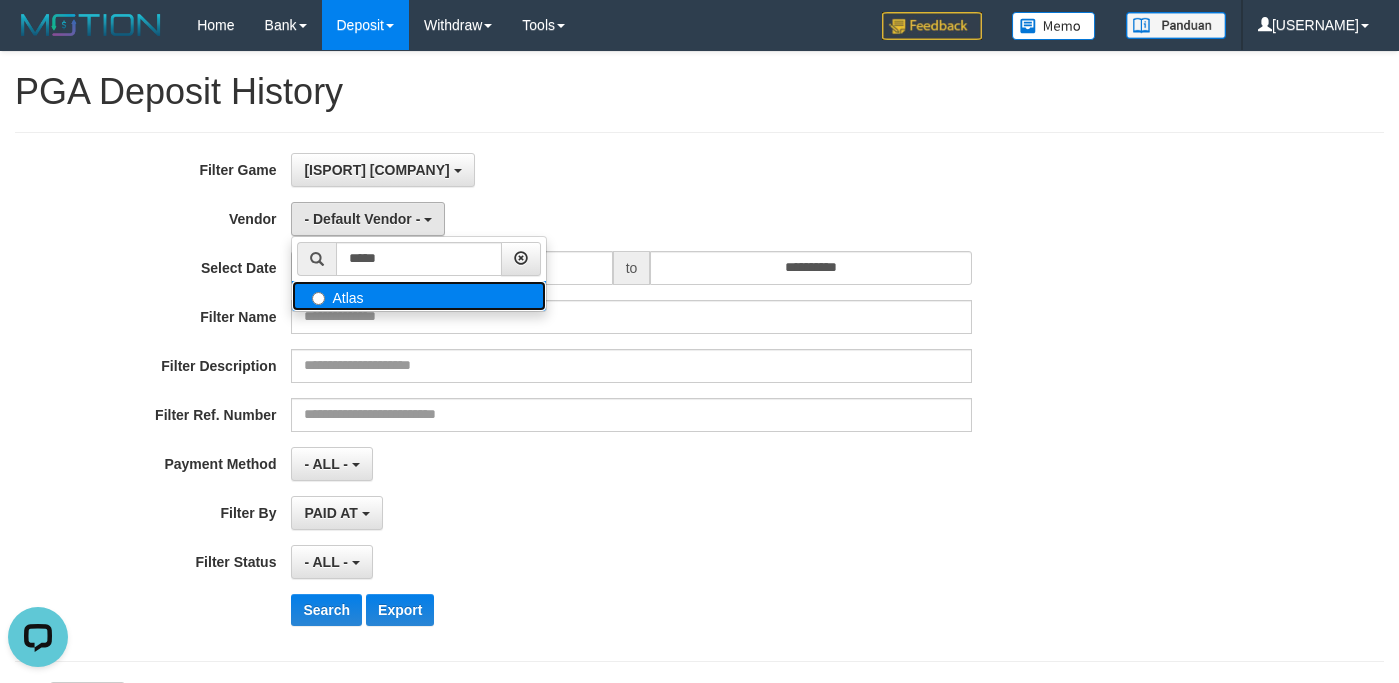 click on "Atlas" at bounding box center [0, 0] 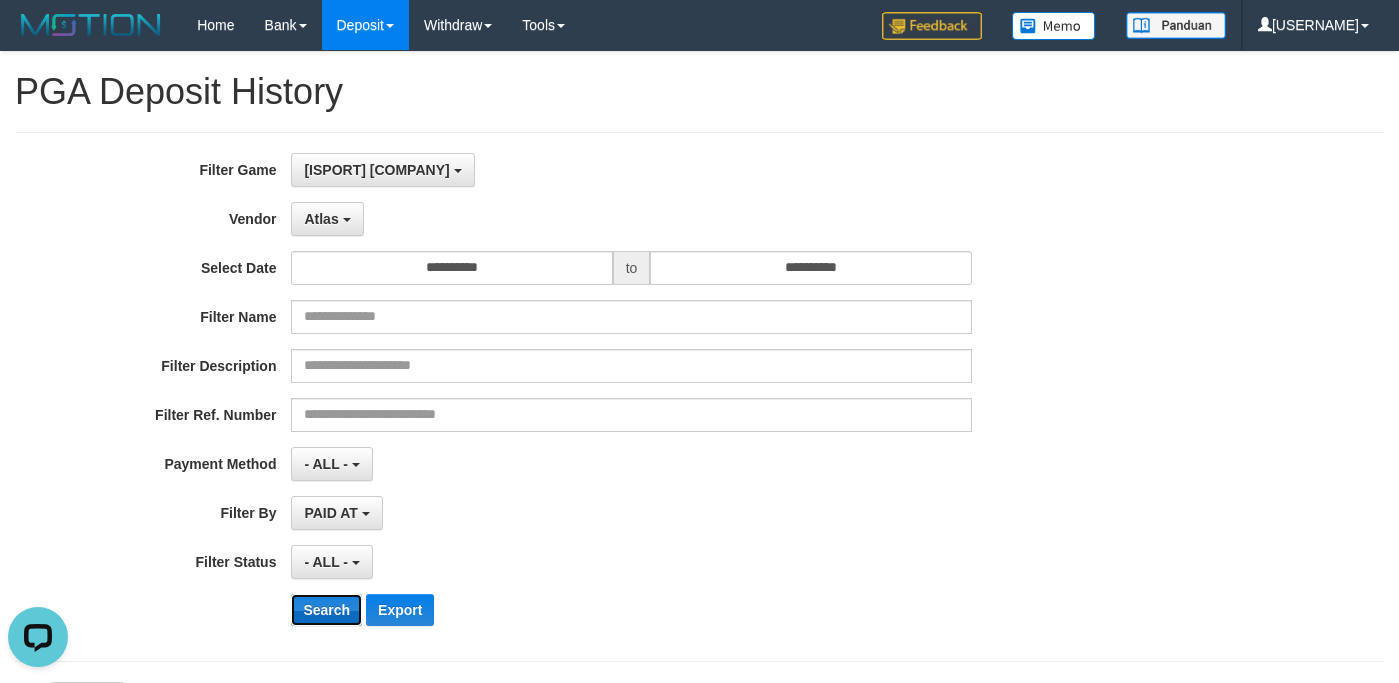 drag, startPoint x: 317, startPoint y: 617, endPoint x: 321, endPoint y: 603, distance: 14.56022 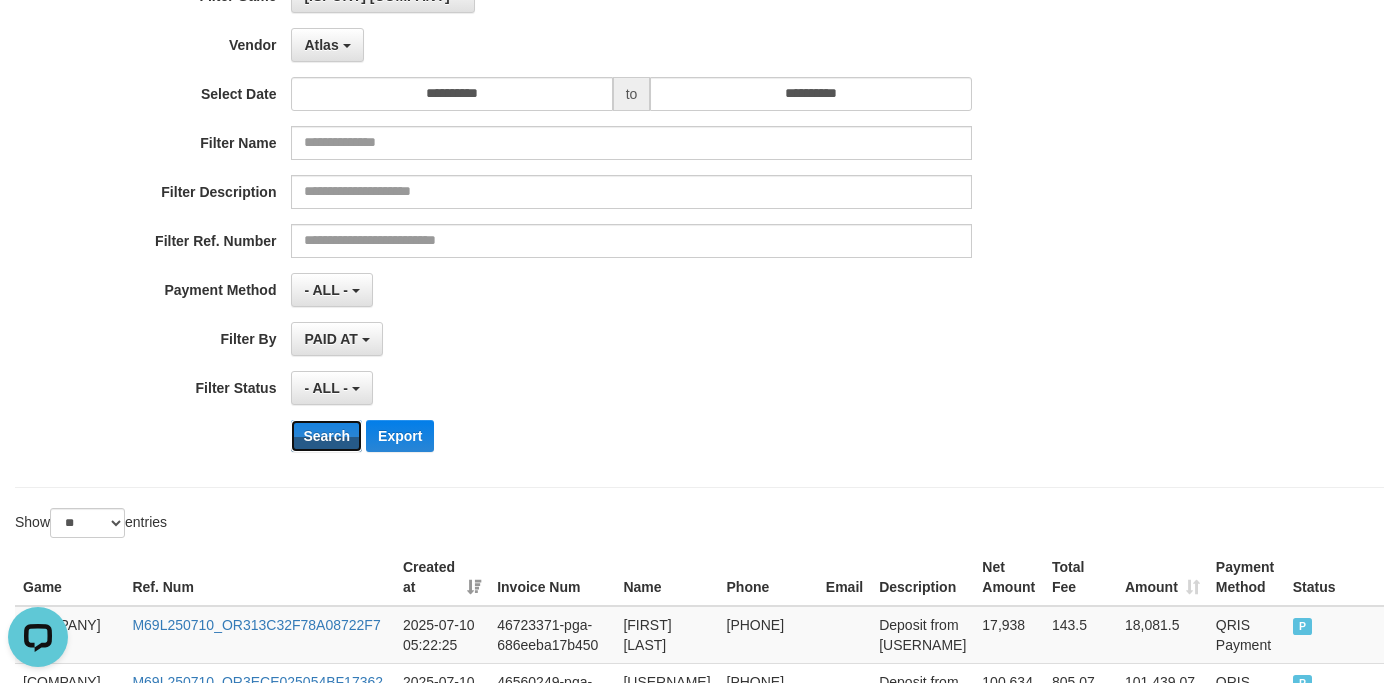 scroll, scrollTop: 485, scrollLeft: 0, axis: vertical 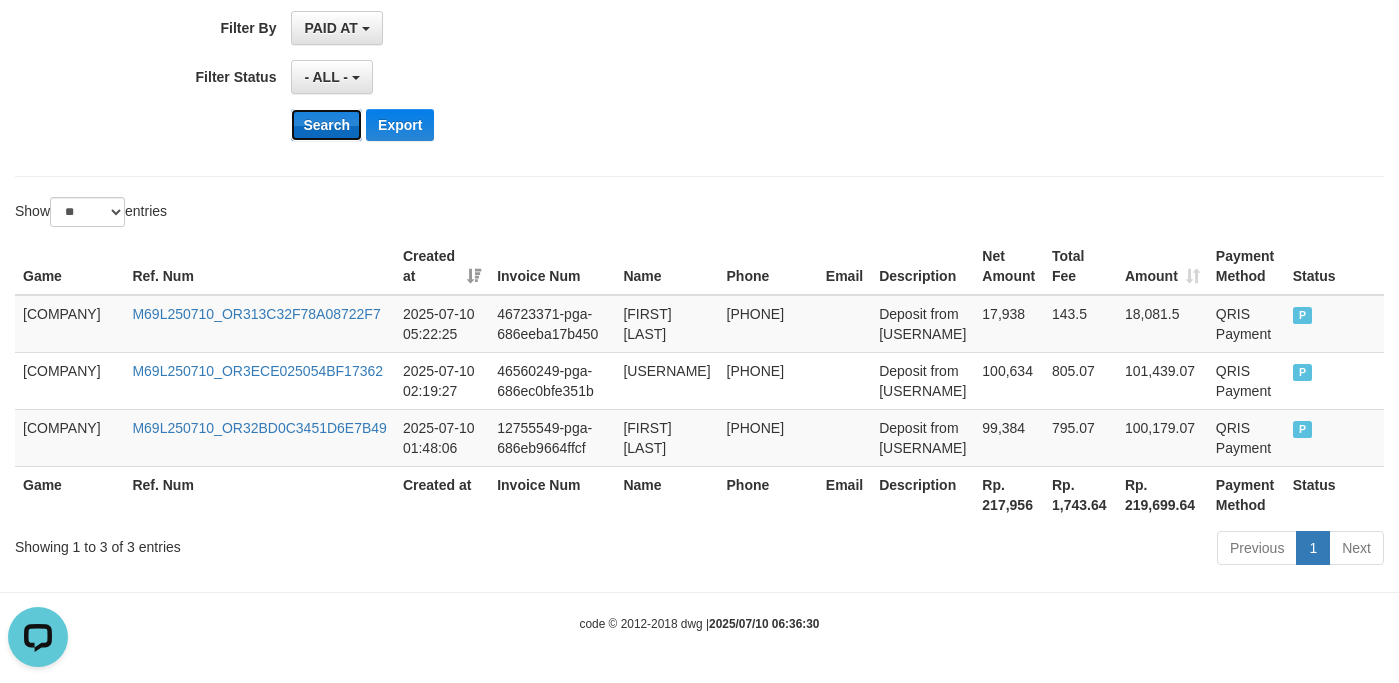 click on "Search" at bounding box center [326, 125] 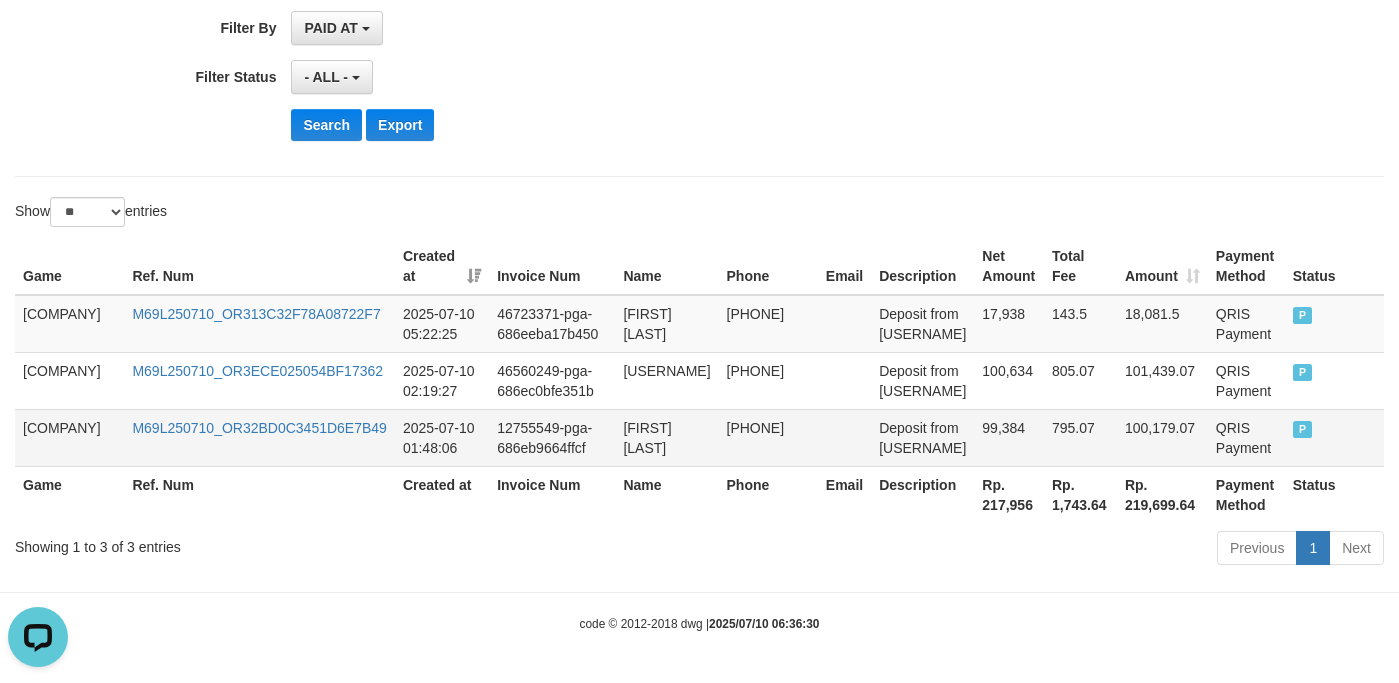click on "99,384" at bounding box center (1009, 324) 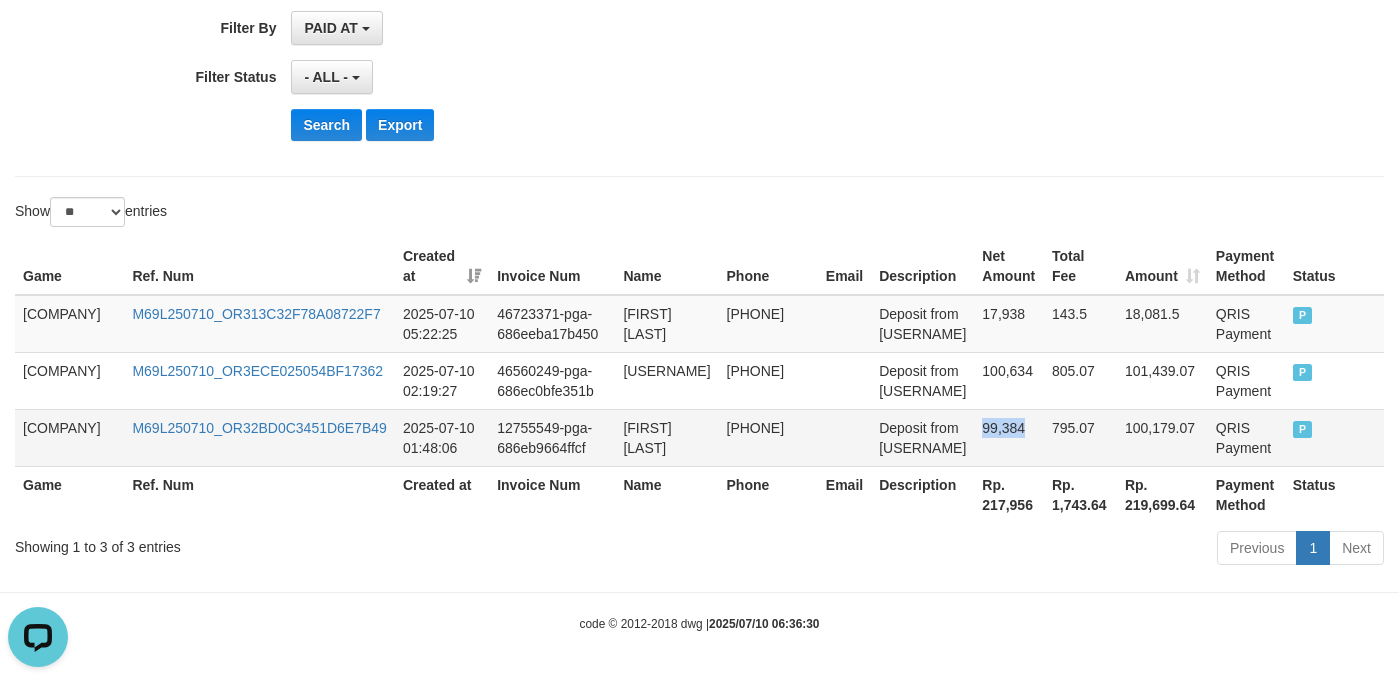 click on "99,384" at bounding box center [1009, 324] 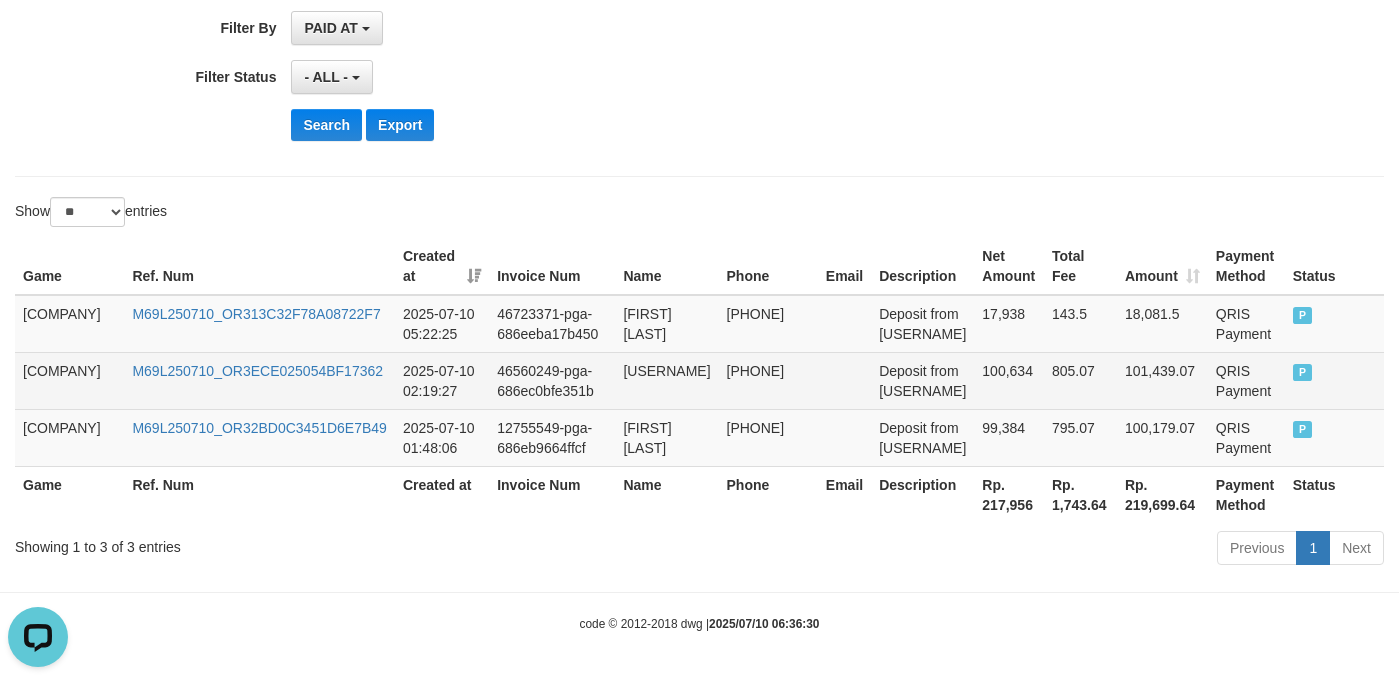 click on "100,634" at bounding box center (1009, 380) 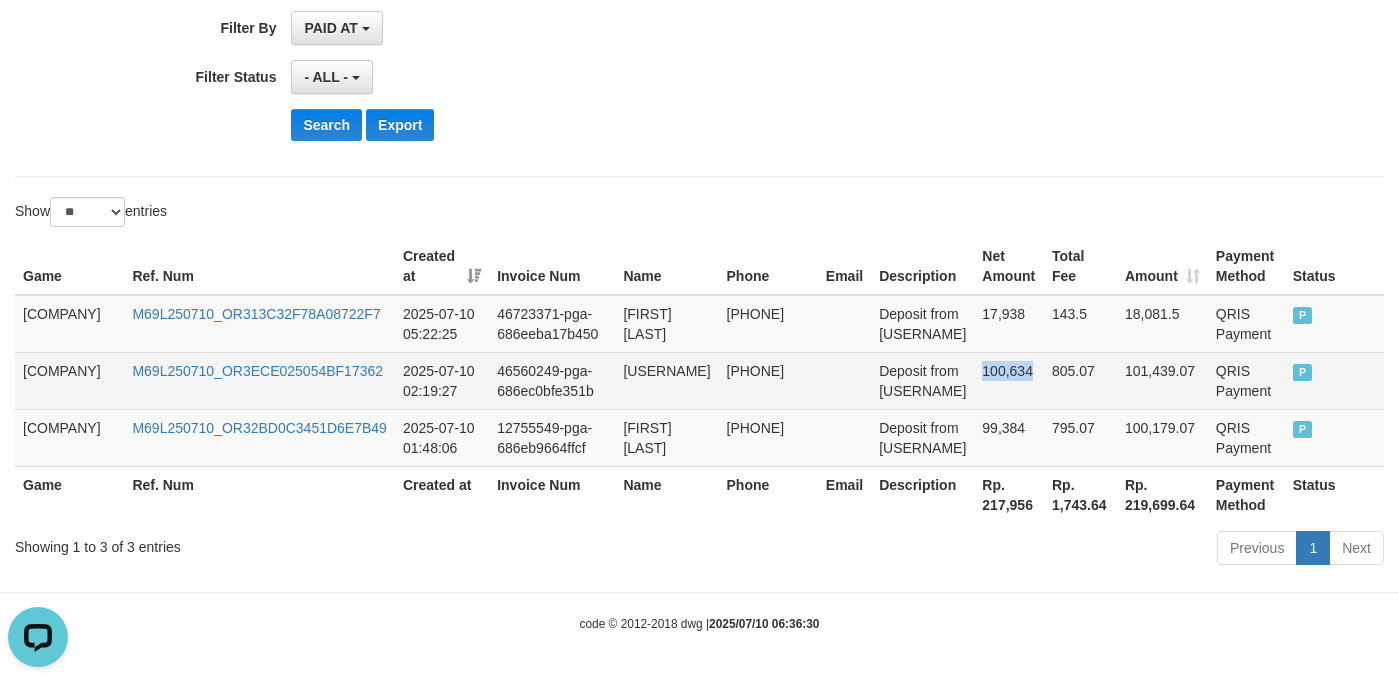 click on "100,634" at bounding box center [1009, 380] 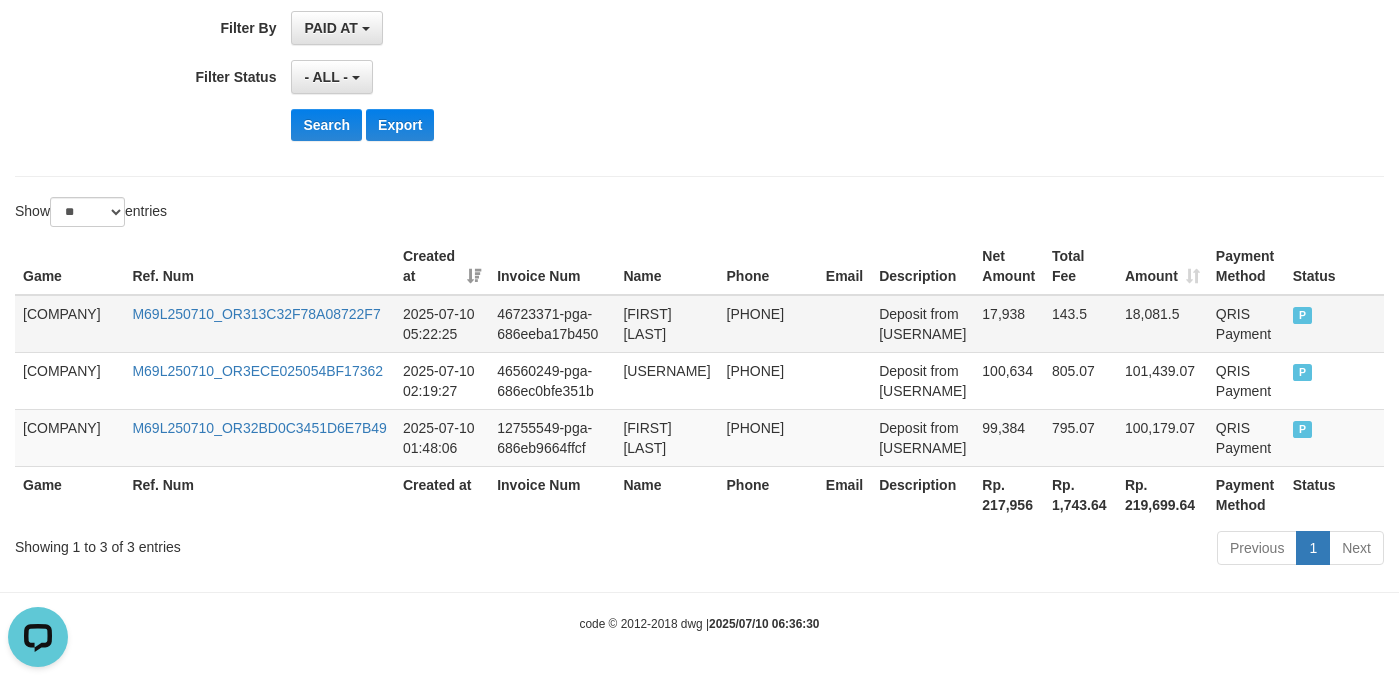 click on "17,938" at bounding box center [1009, 324] 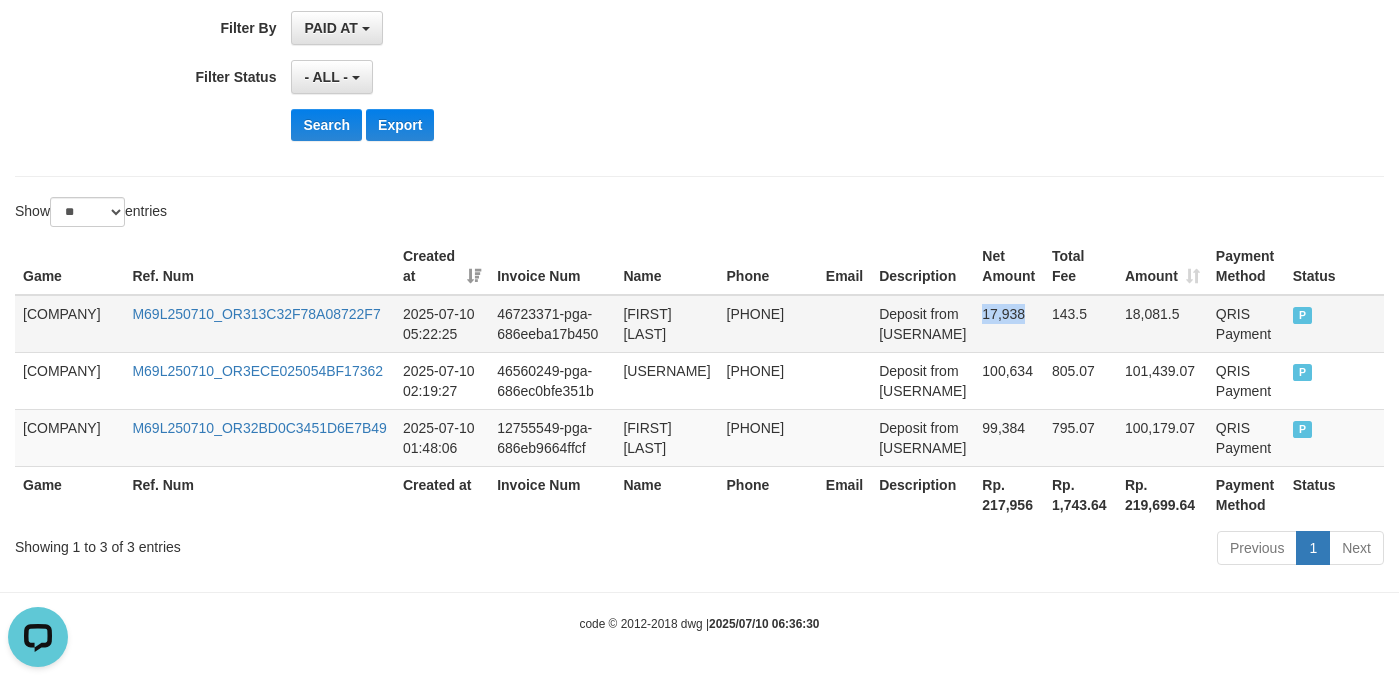click on "17,938" at bounding box center (1009, 324) 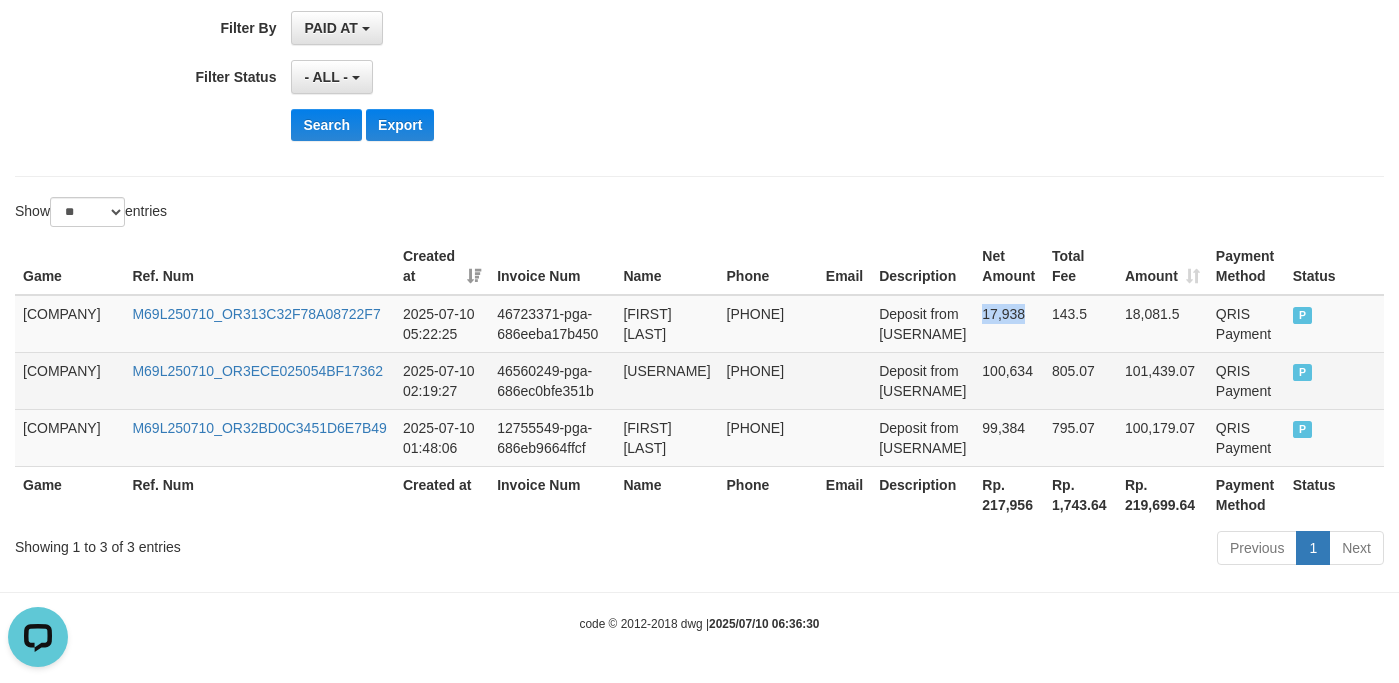 copy on "17,938" 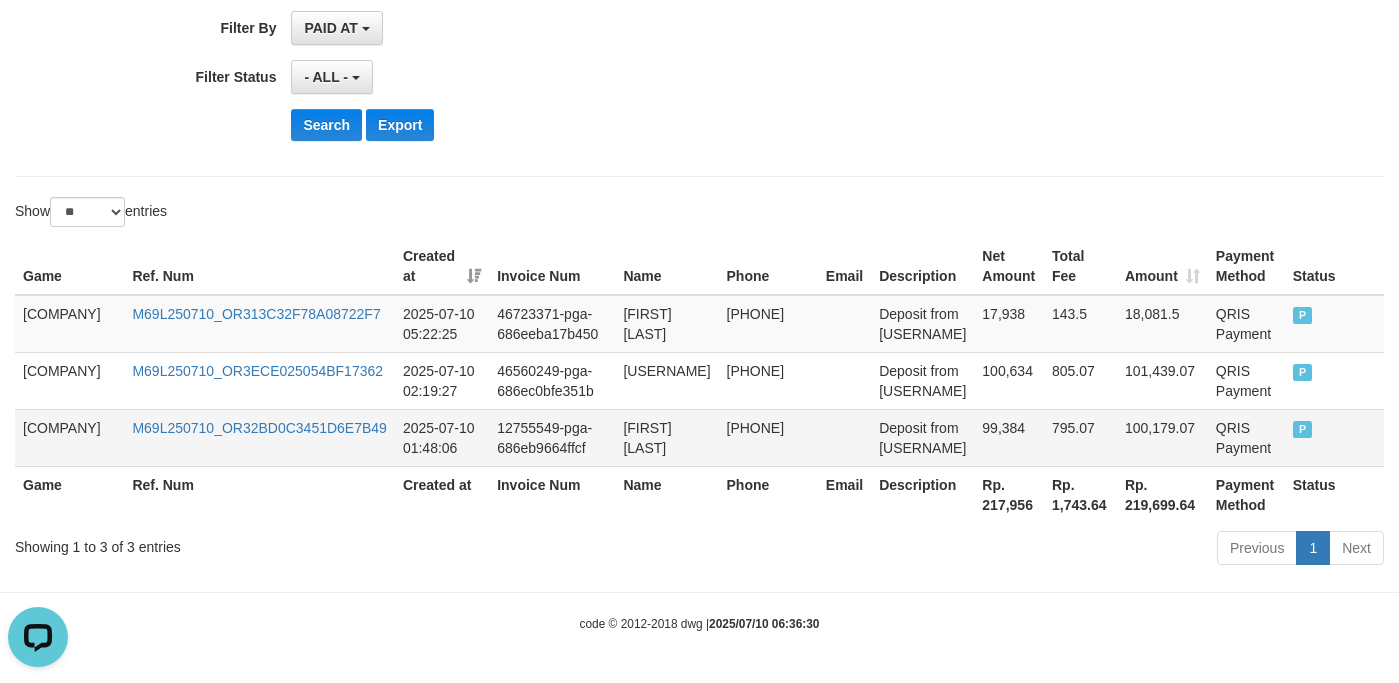 click on "Deposit from [USERNAME]" at bounding box center [922, 324] 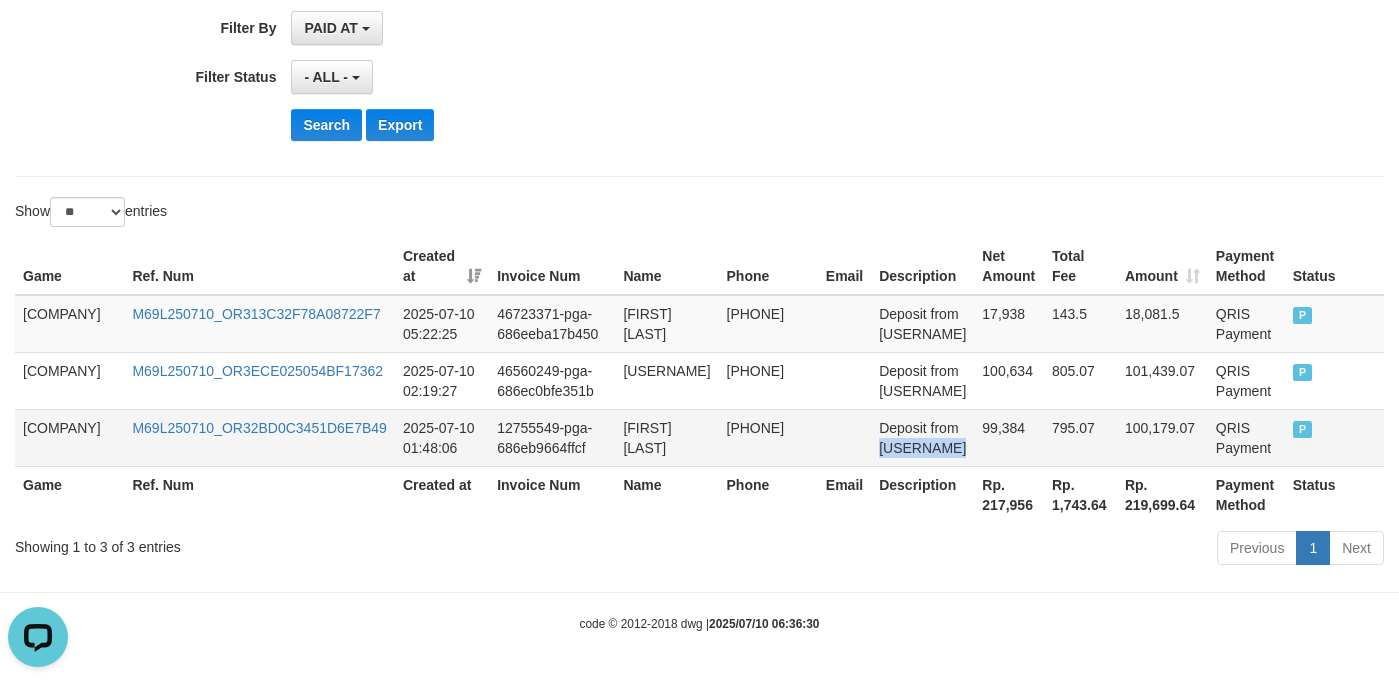 click on "Deposit from [USERNAME]" at bounding box center (922, 324) 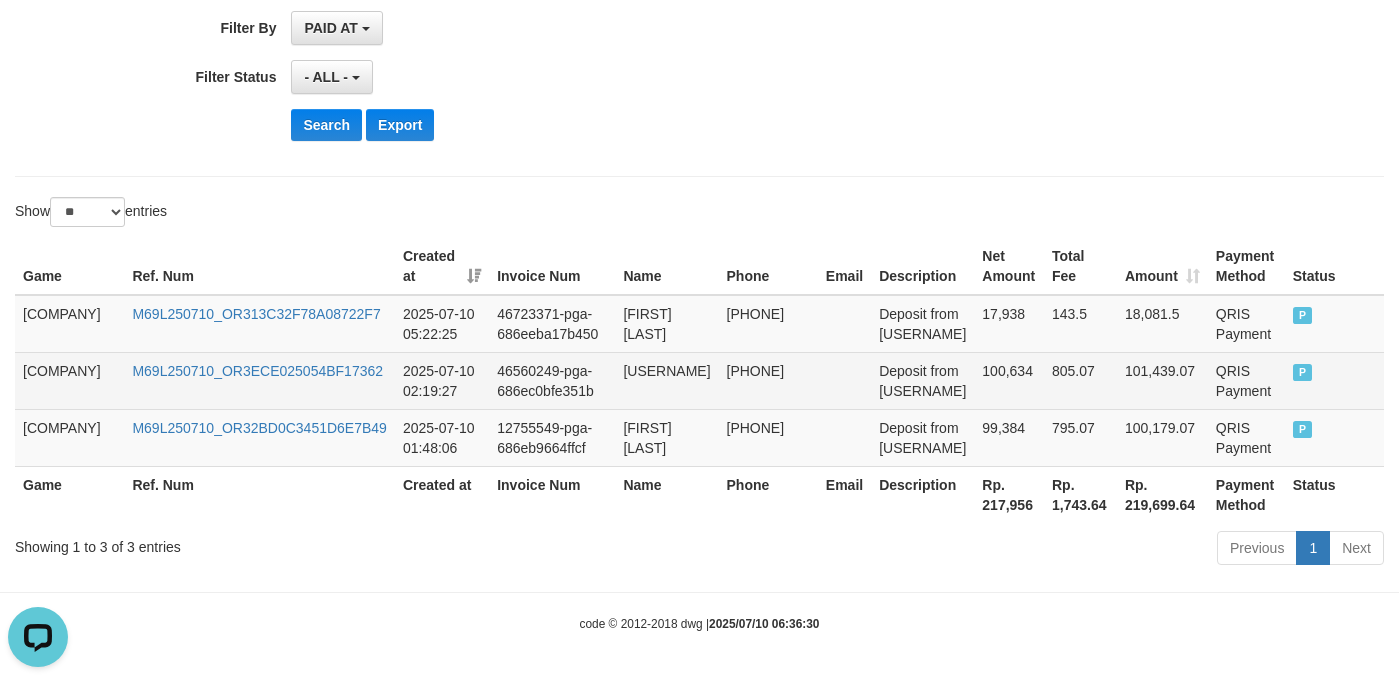 click on "Deposit from [USERNAME]" at bounding box center [922, 380] 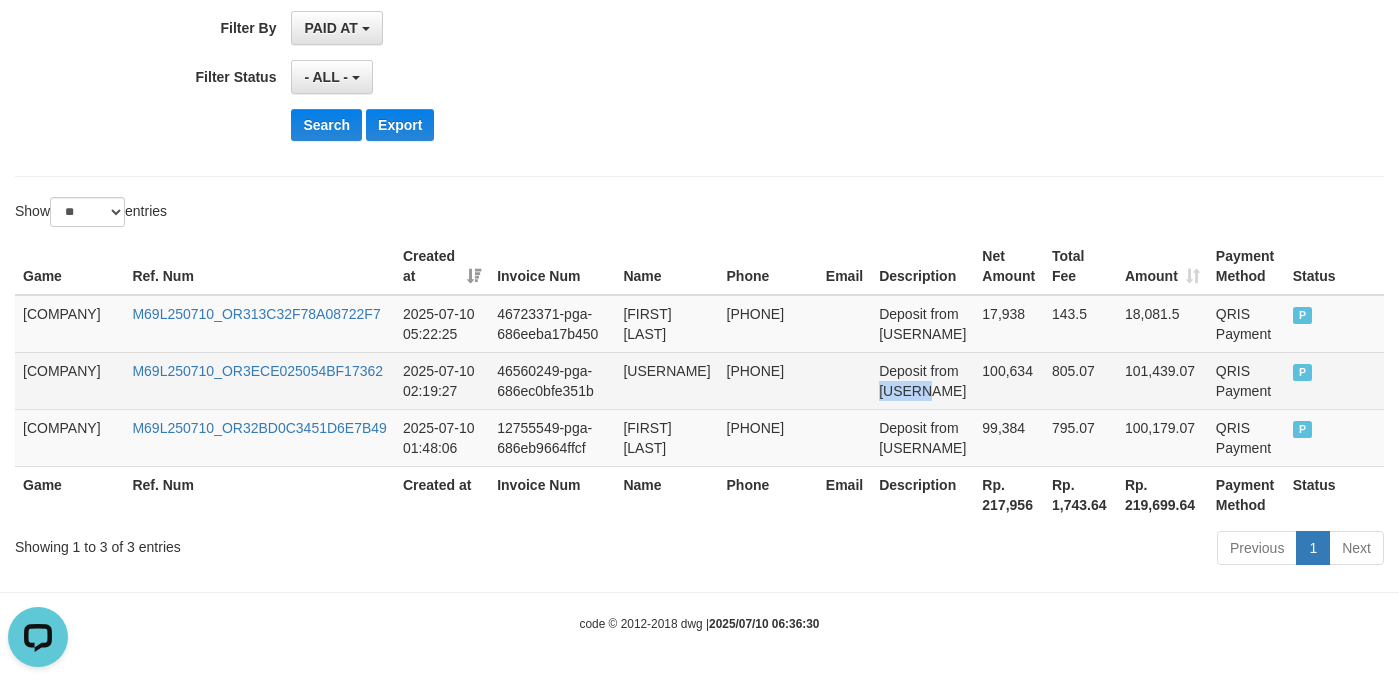 click on "Deposit from [USERNAME]" at bounding box center (922, 380) 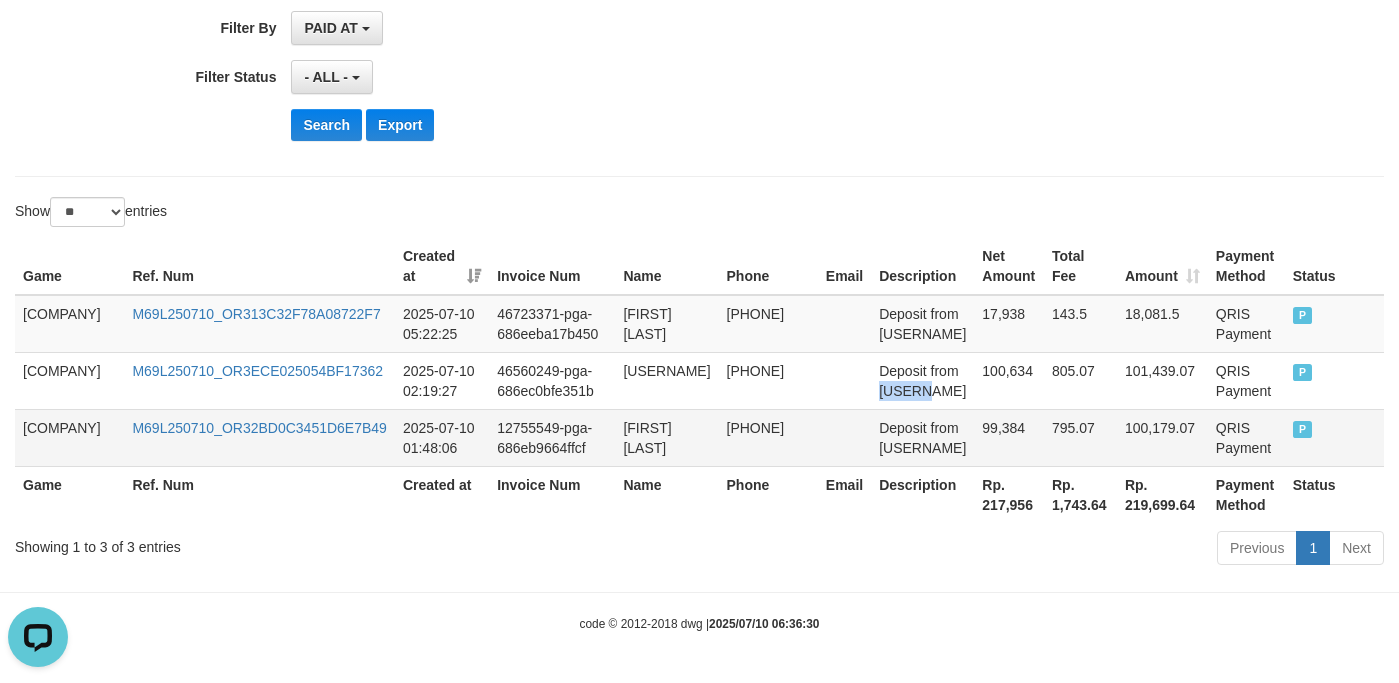 copy on "[USERNAME]" 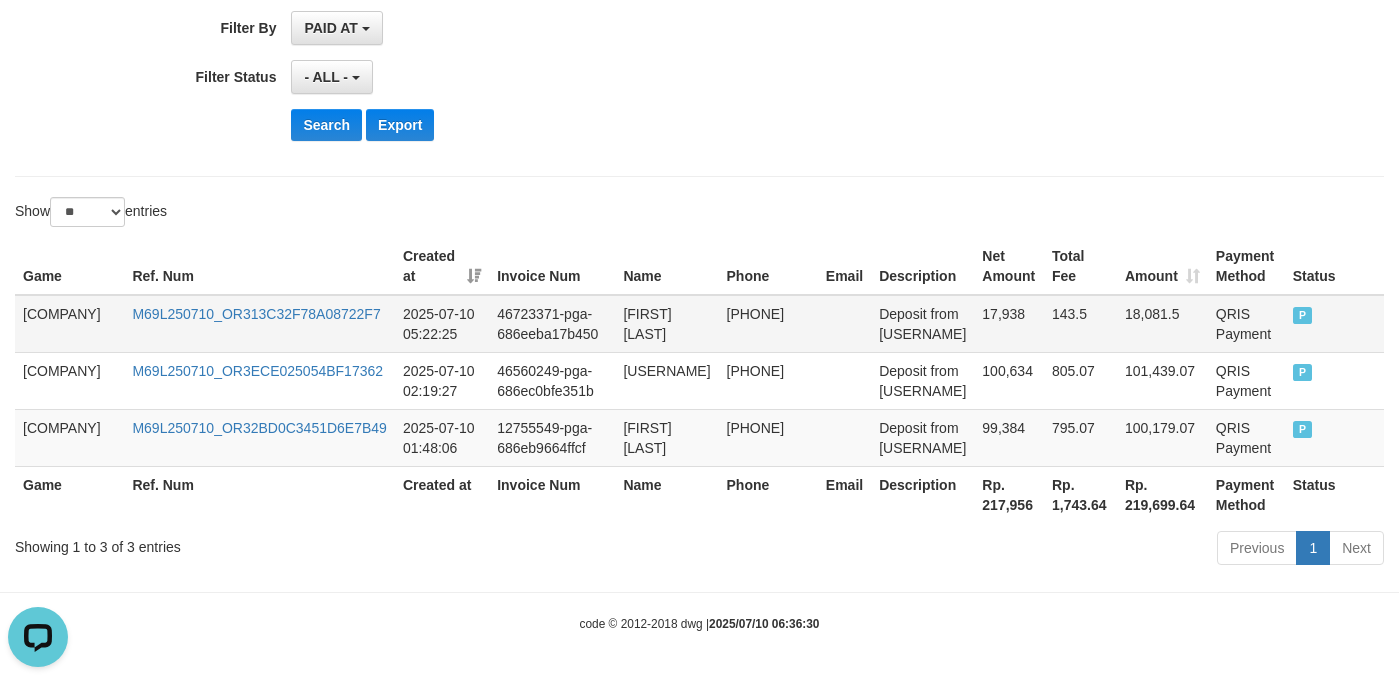 click on "Deposit from [USERNAME]" at bounding box center [922, 324] 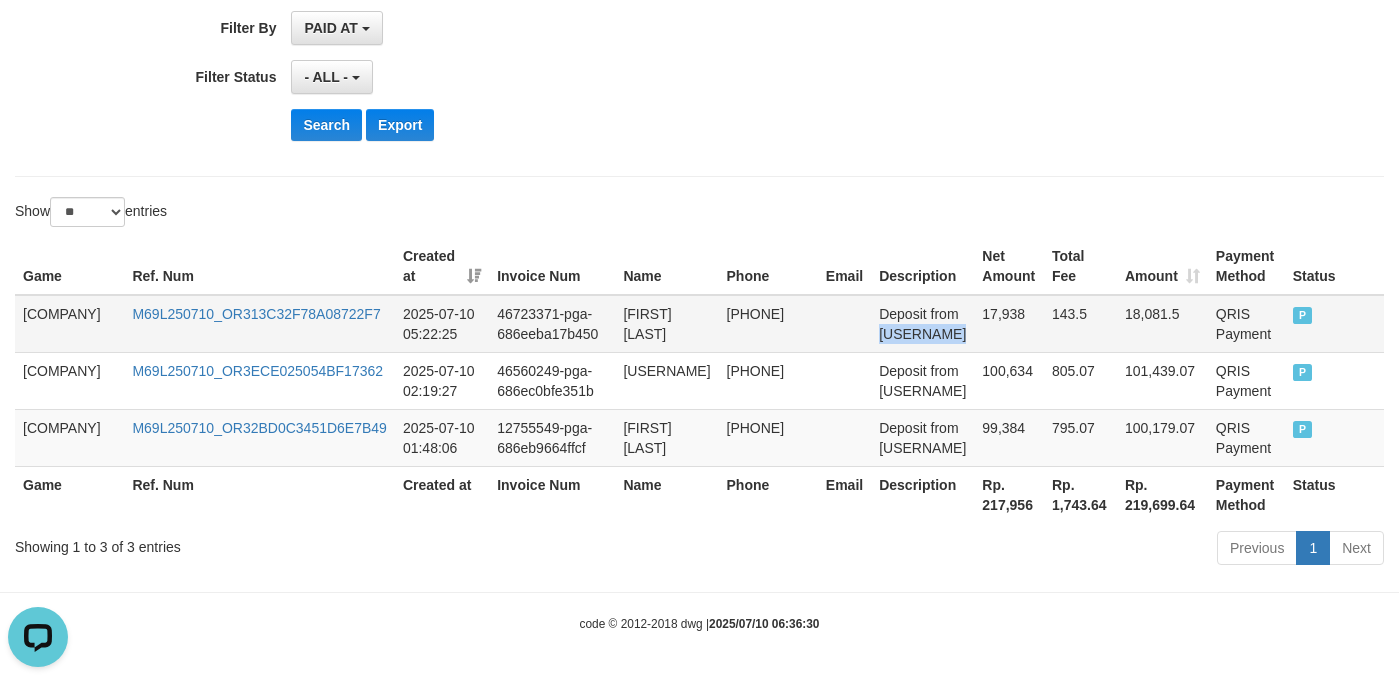 click on "Deposit from [USERNAME]" at bounding box center [922, 324] 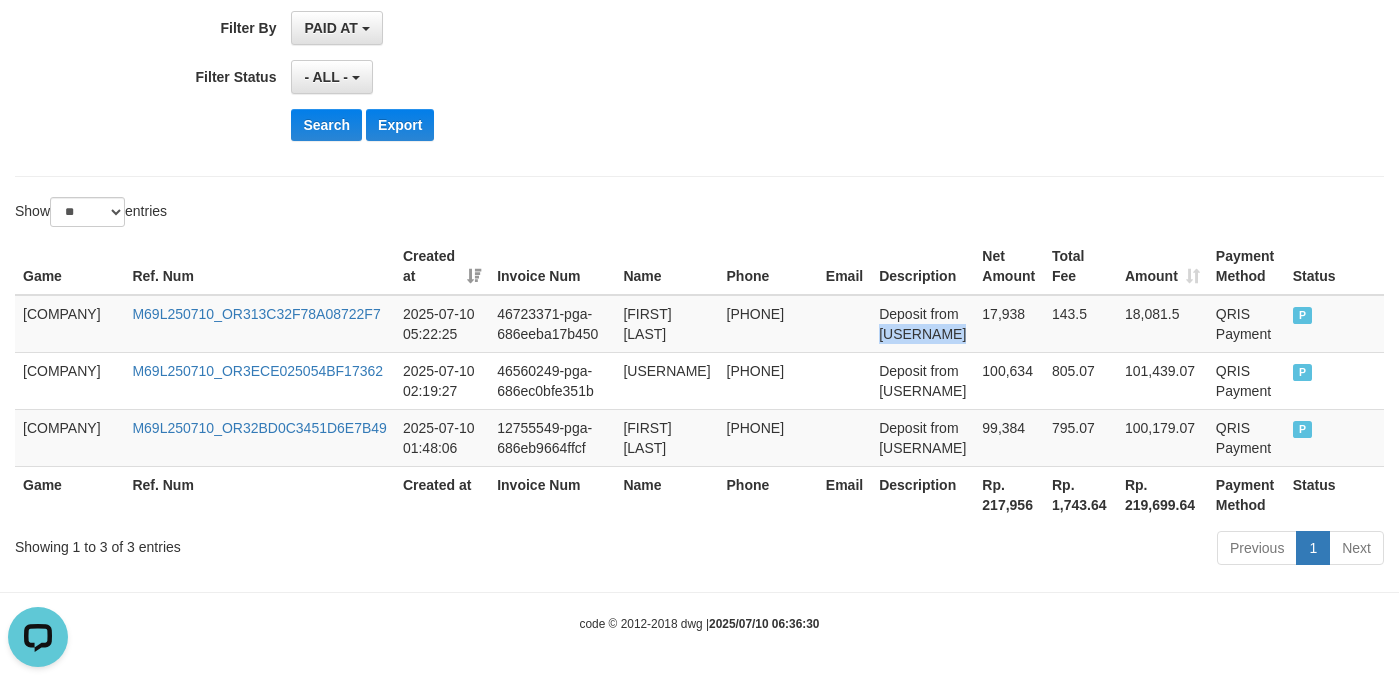 copy on "[USERNAME]" 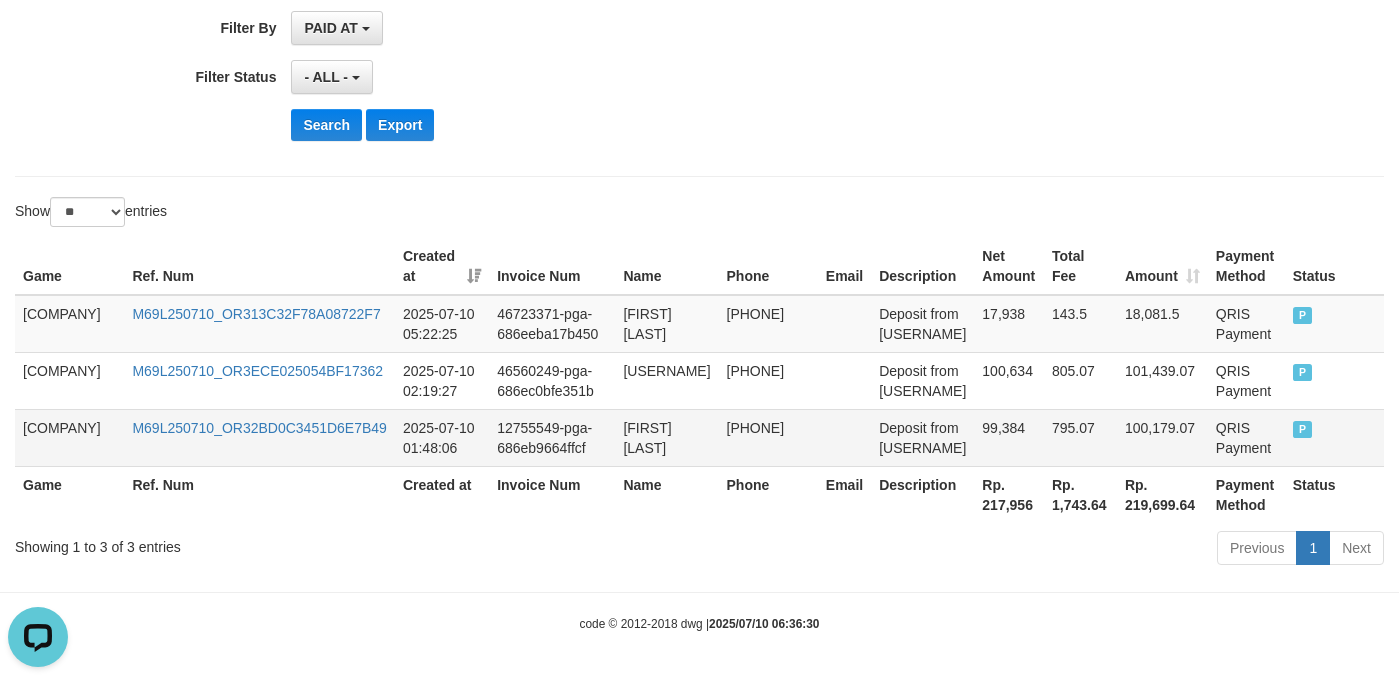 click on "[FIRST] [LAST]" at bounding box center [666, 324] 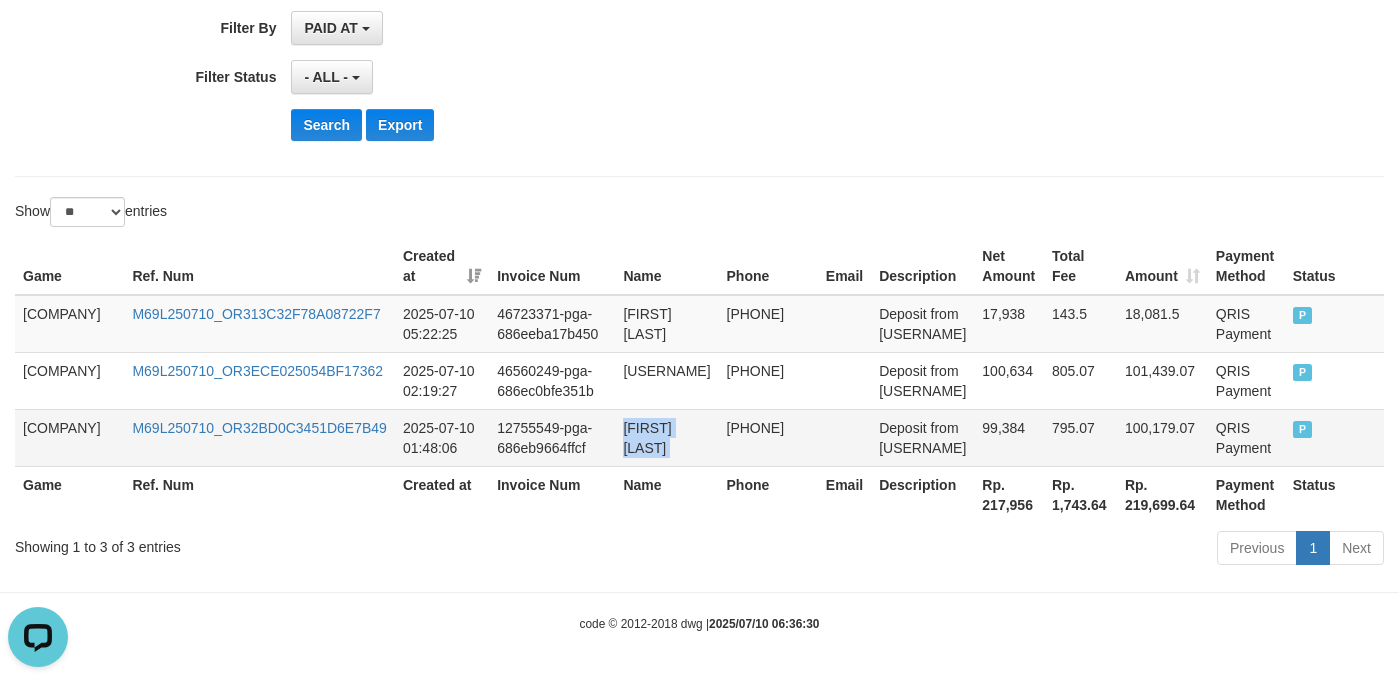 click on "[FIRST] [LAST]" at bounding box center [666, 324] 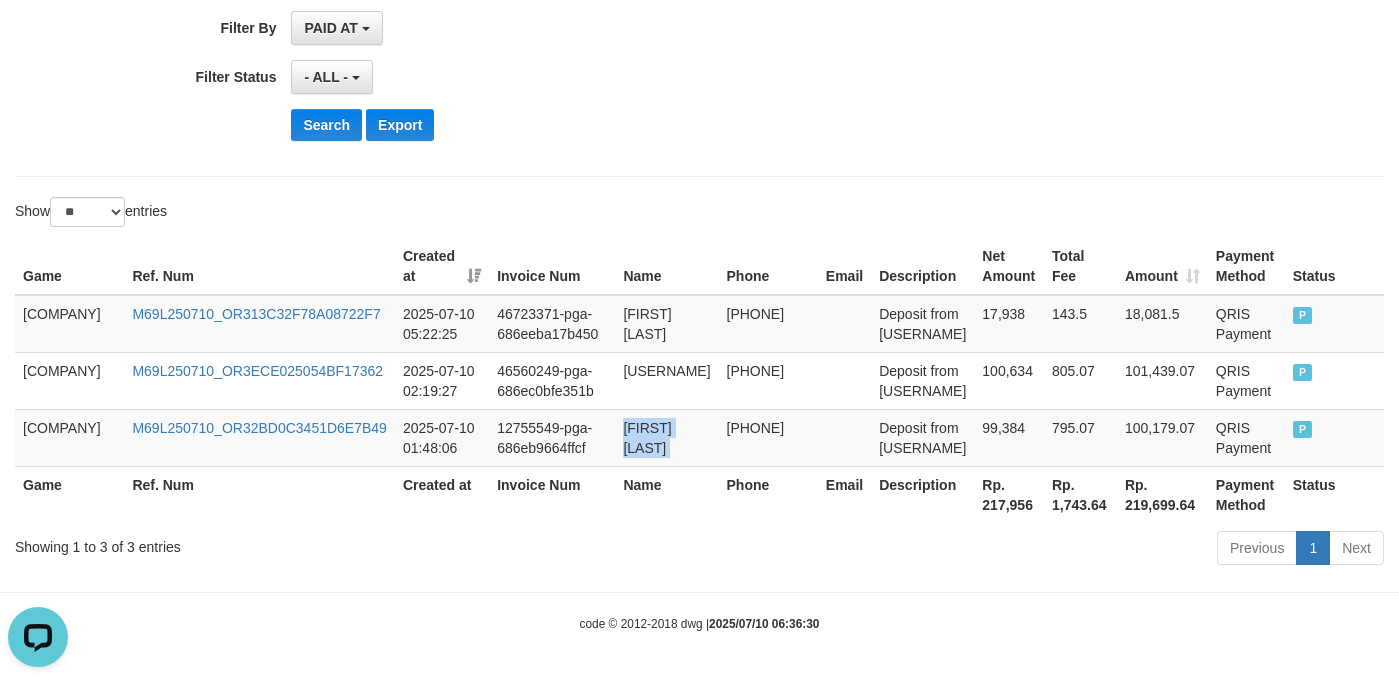 copy on "[FIRST] [LAST]" 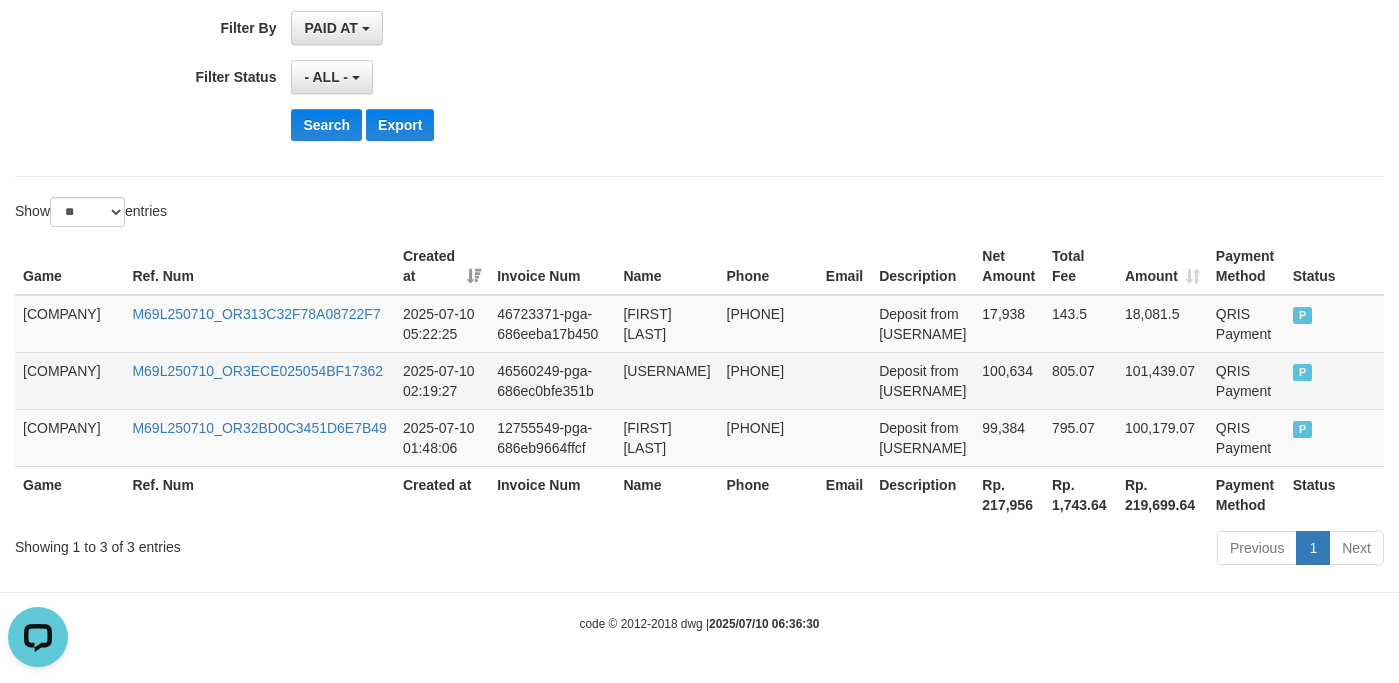 click on "[USERNAME]" at bounding box center (666, 380) 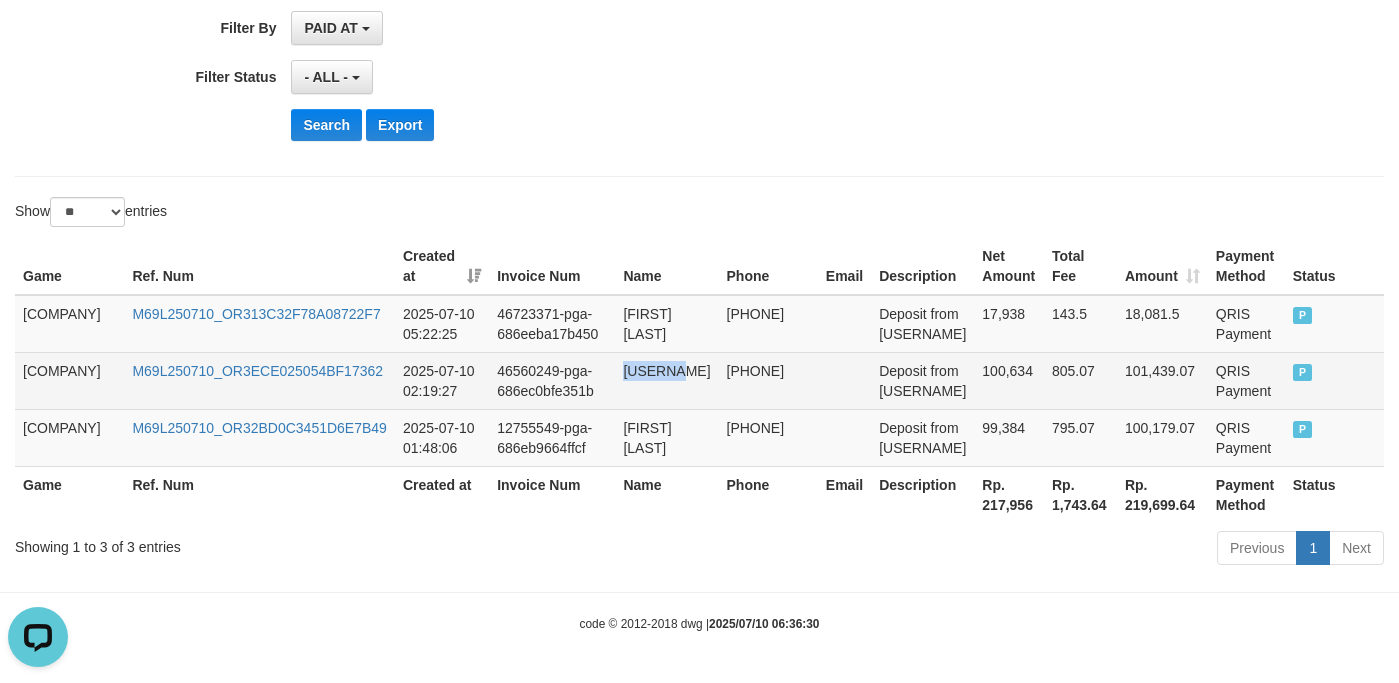 click on "[USERNAME]" at bounding box center (666, 380) 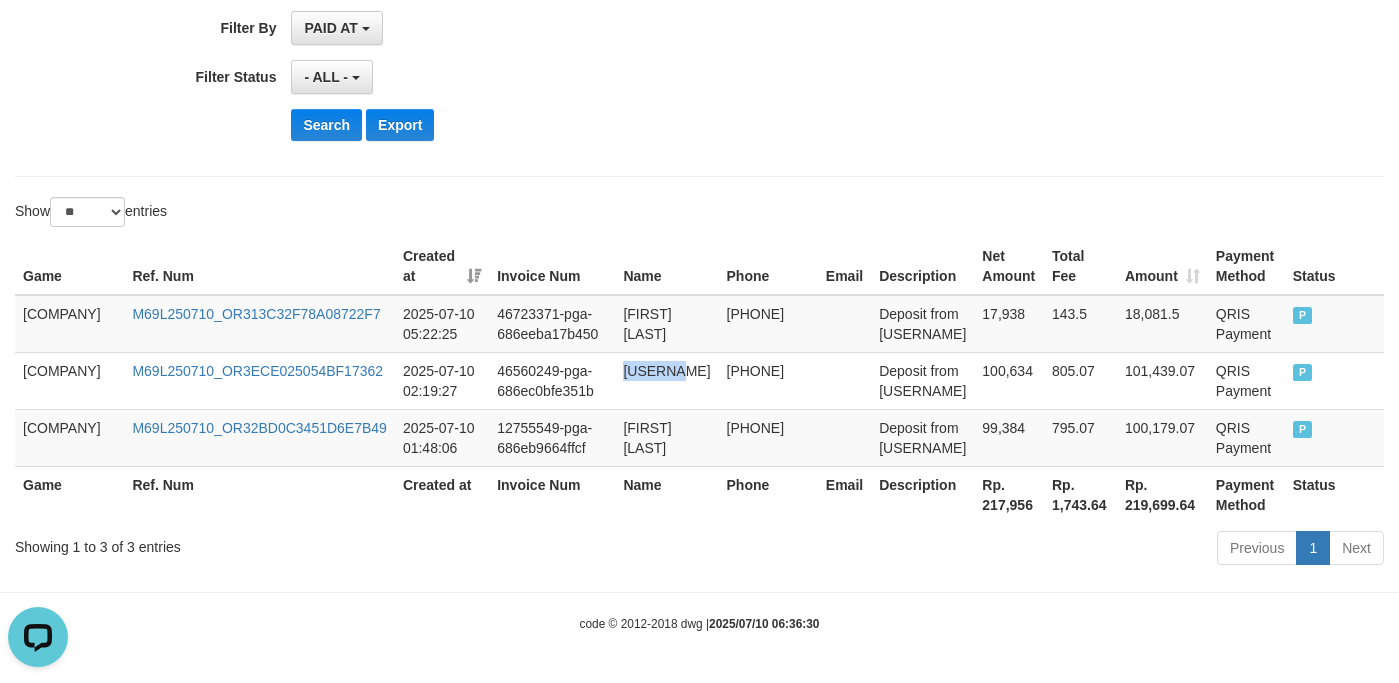 copy on "[USERNAME]" 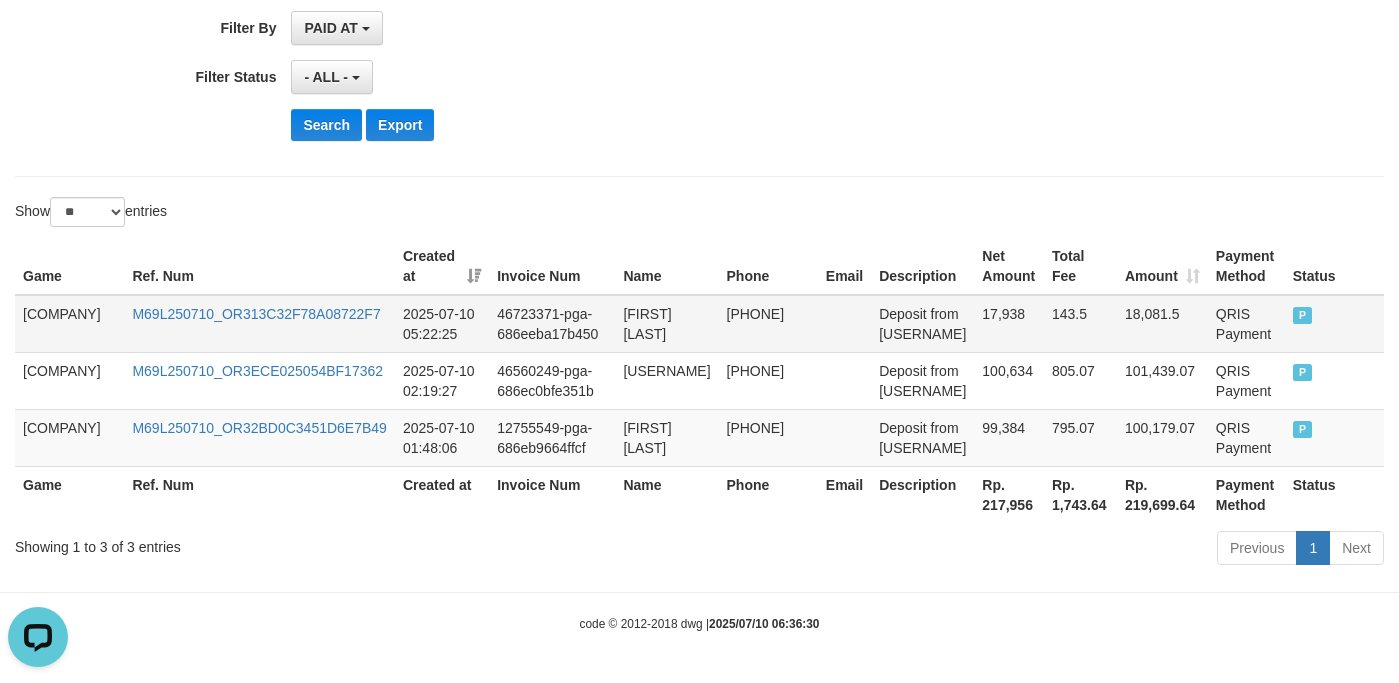 click on "[FIRST] [LAST]" at bounding box center [666, 324] 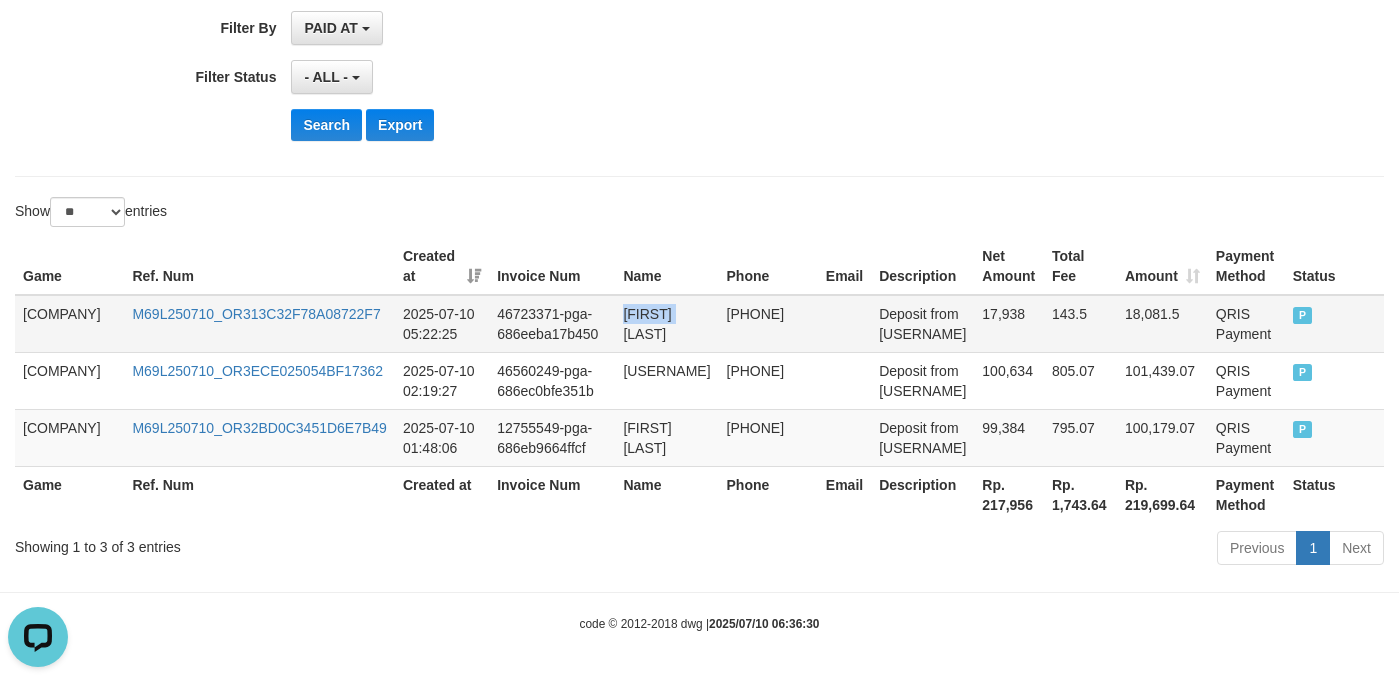 click on "[FIRST] [LAST]" at bounding box center [666, 324] 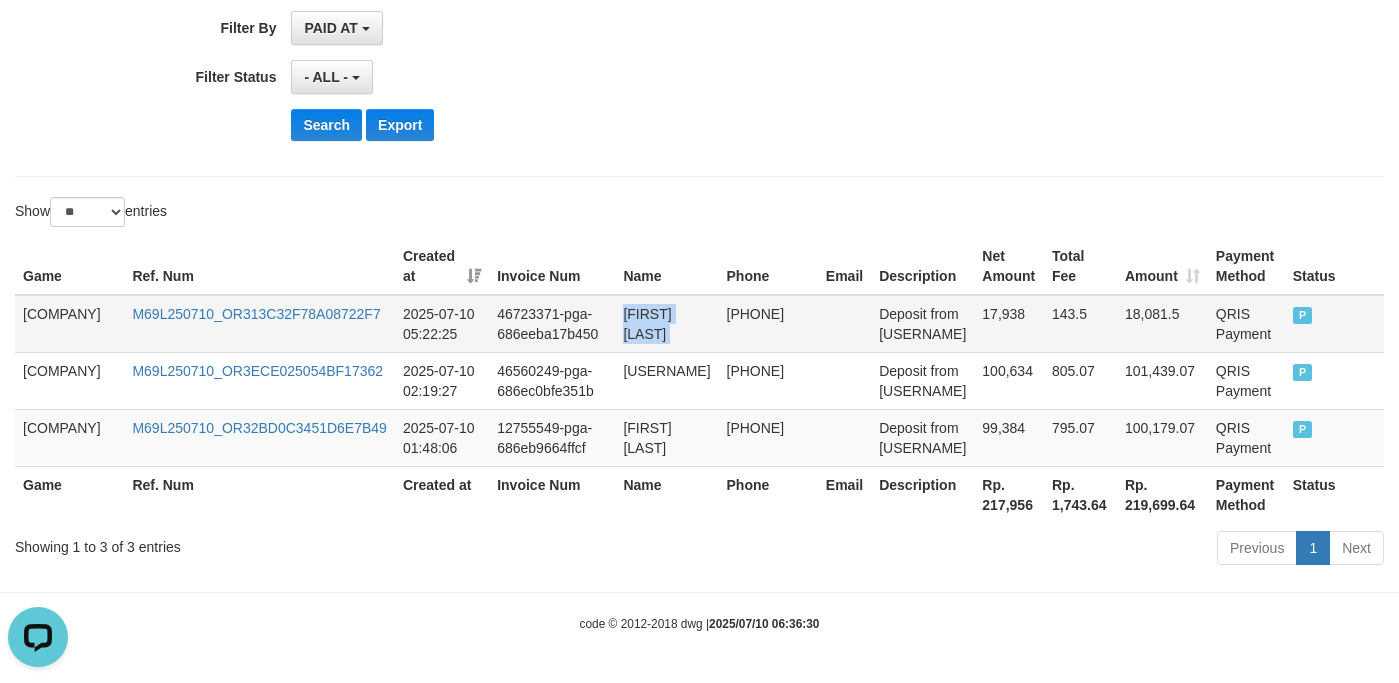 click on "[FIRST] [LAST]" at bounding box center (666, 324) 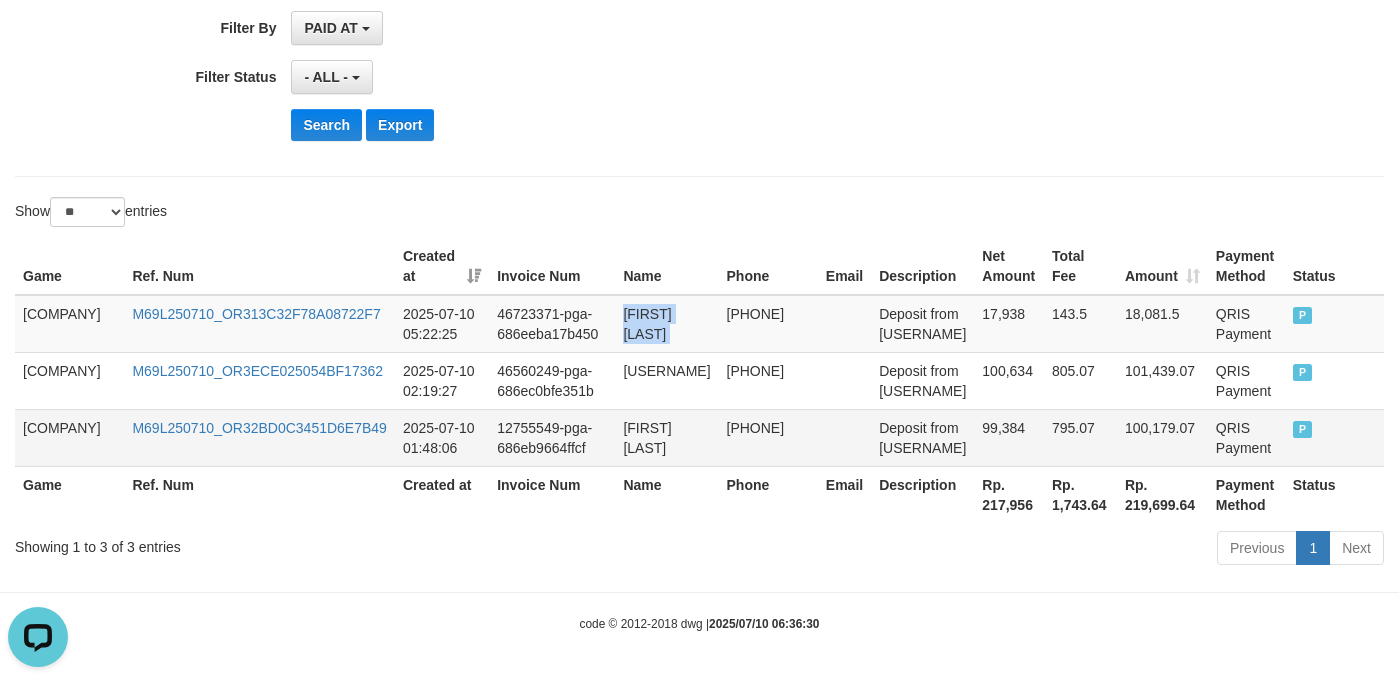 copy on "[FIRST] [LAST]" 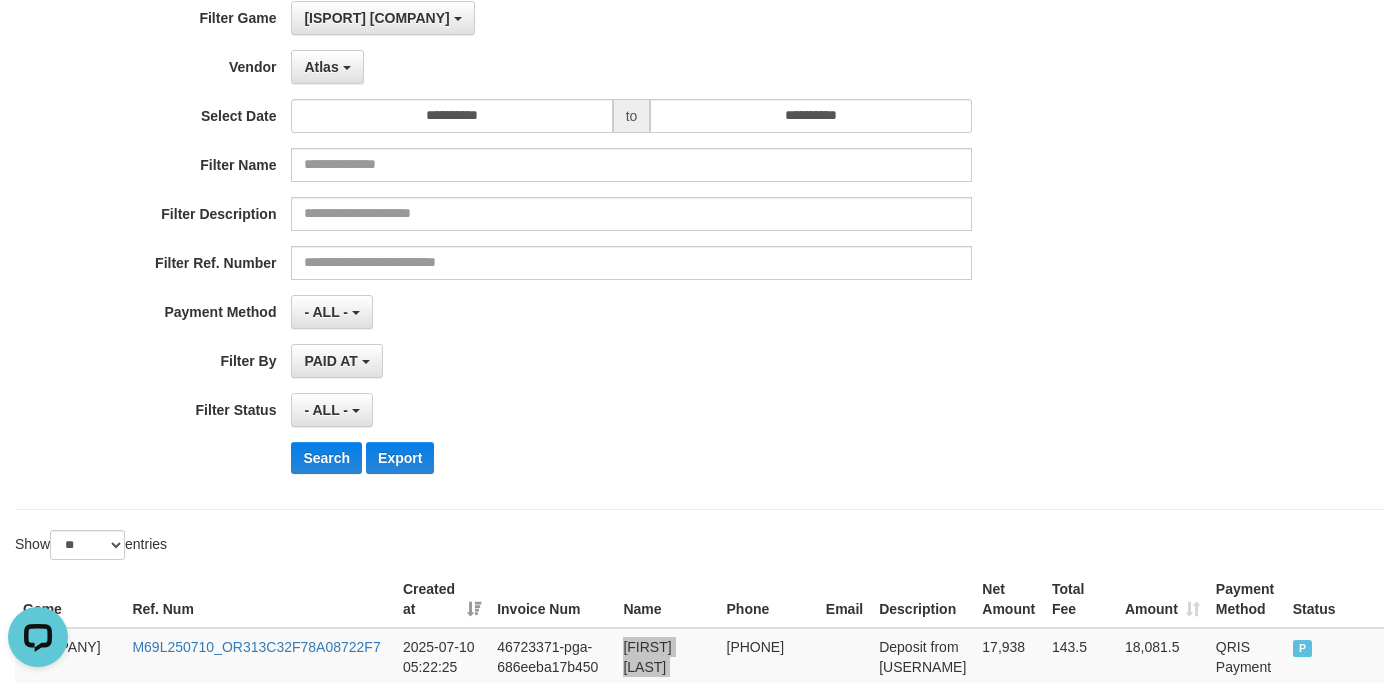 scroll, scrollTop: 0, scrollLeft: 0, axis: both 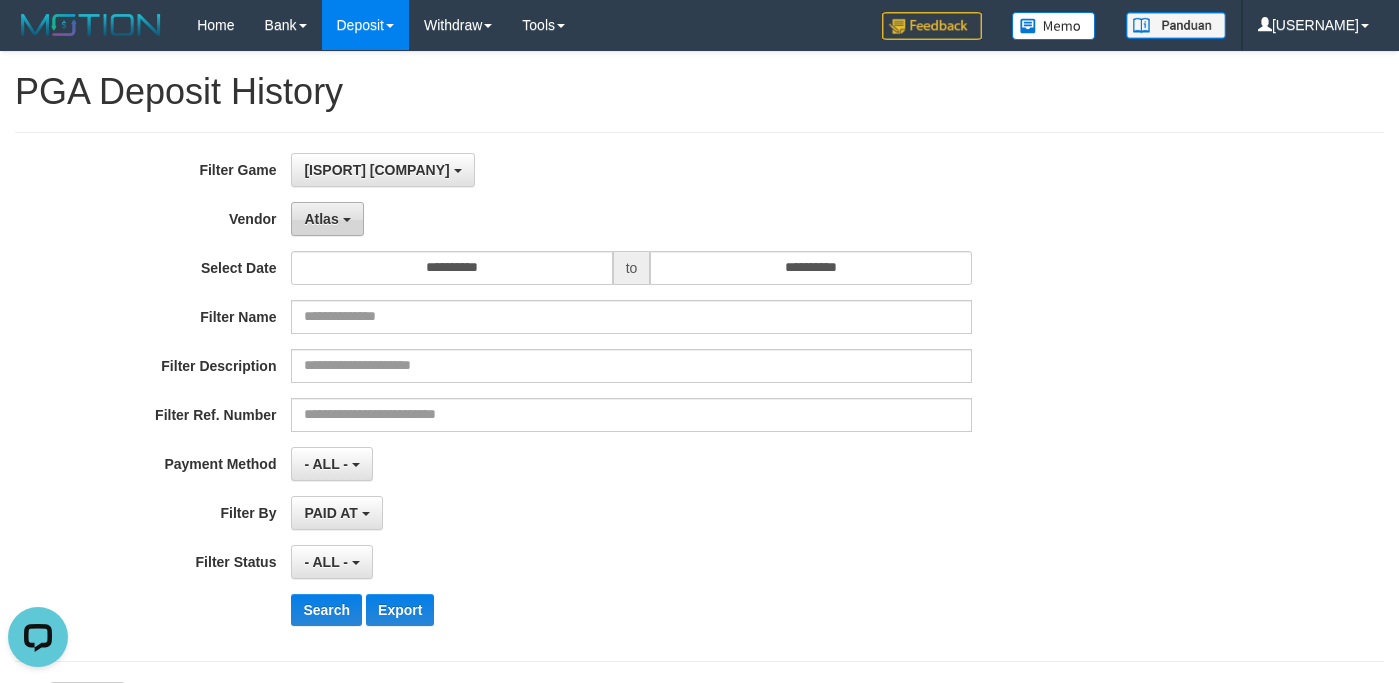 click on "Atlas" at bounding box center (382, 170) 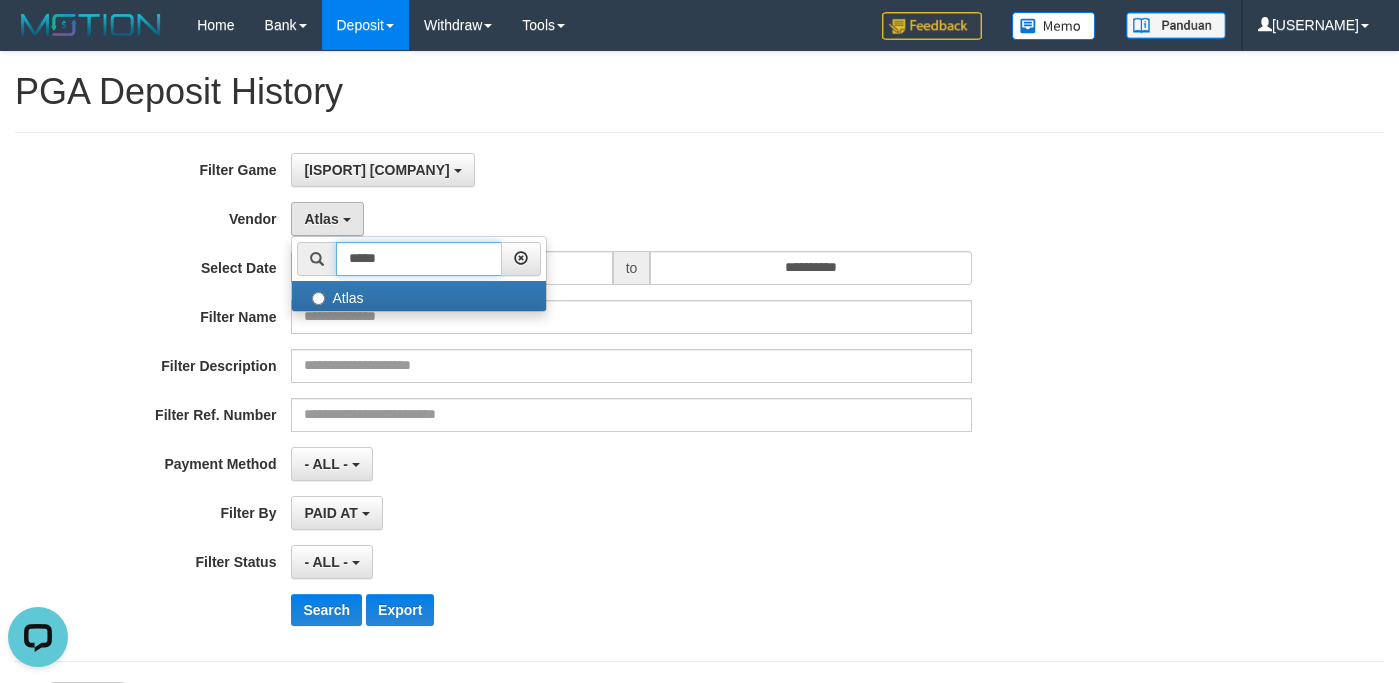 click on "*****" at bounding box center (419, 259) 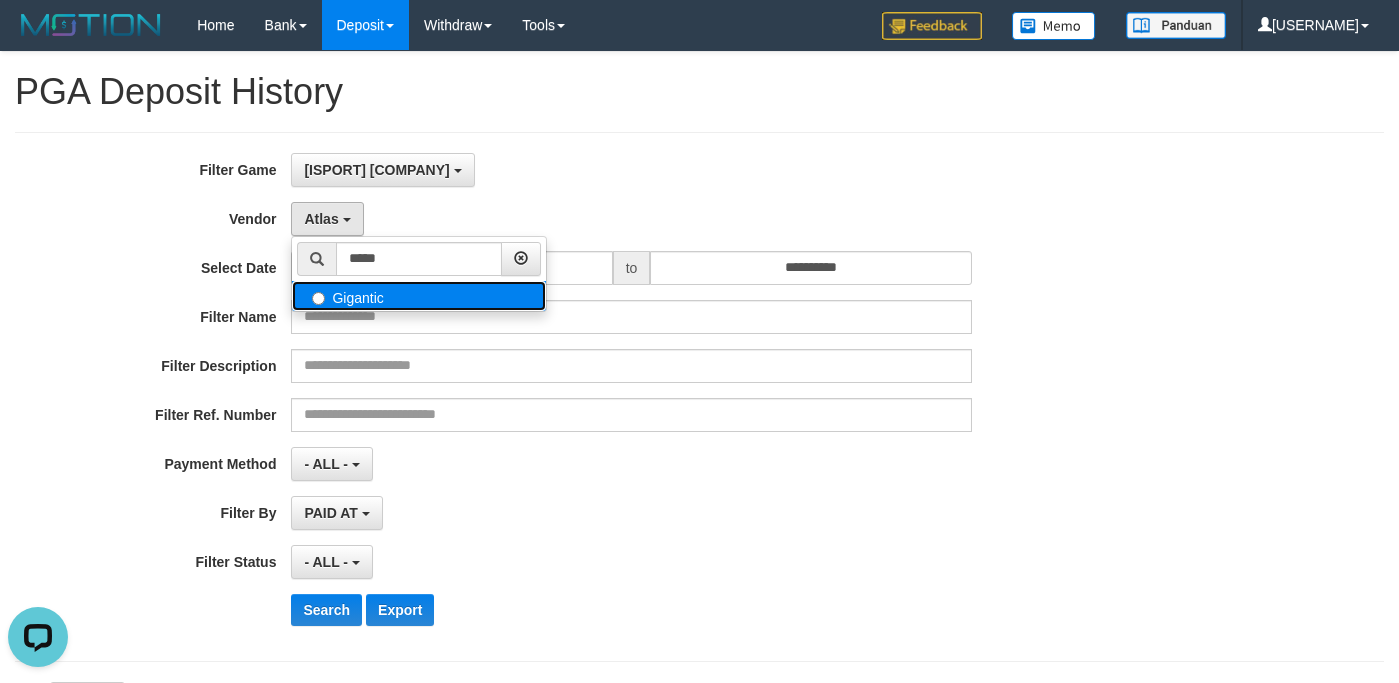 click on "Gigantic" at bounding box center (0, 0) 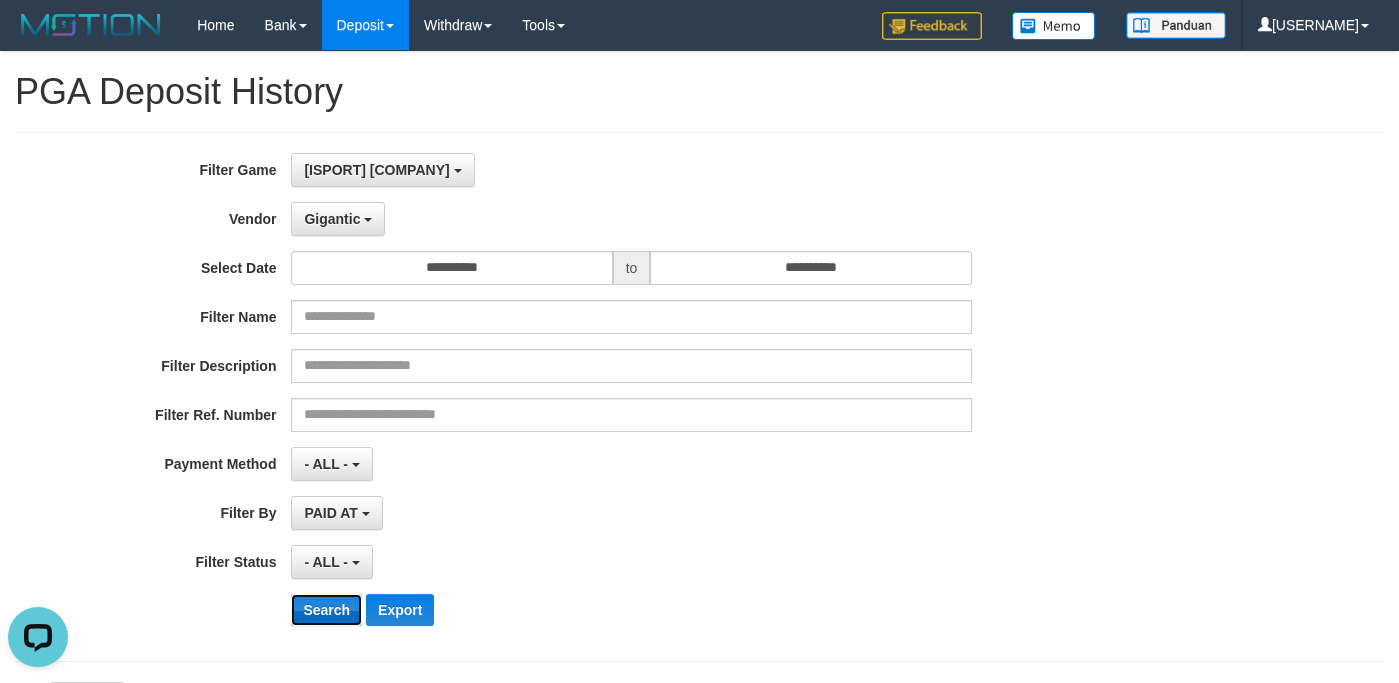 click on "Search" at bounding box center [326, 610] 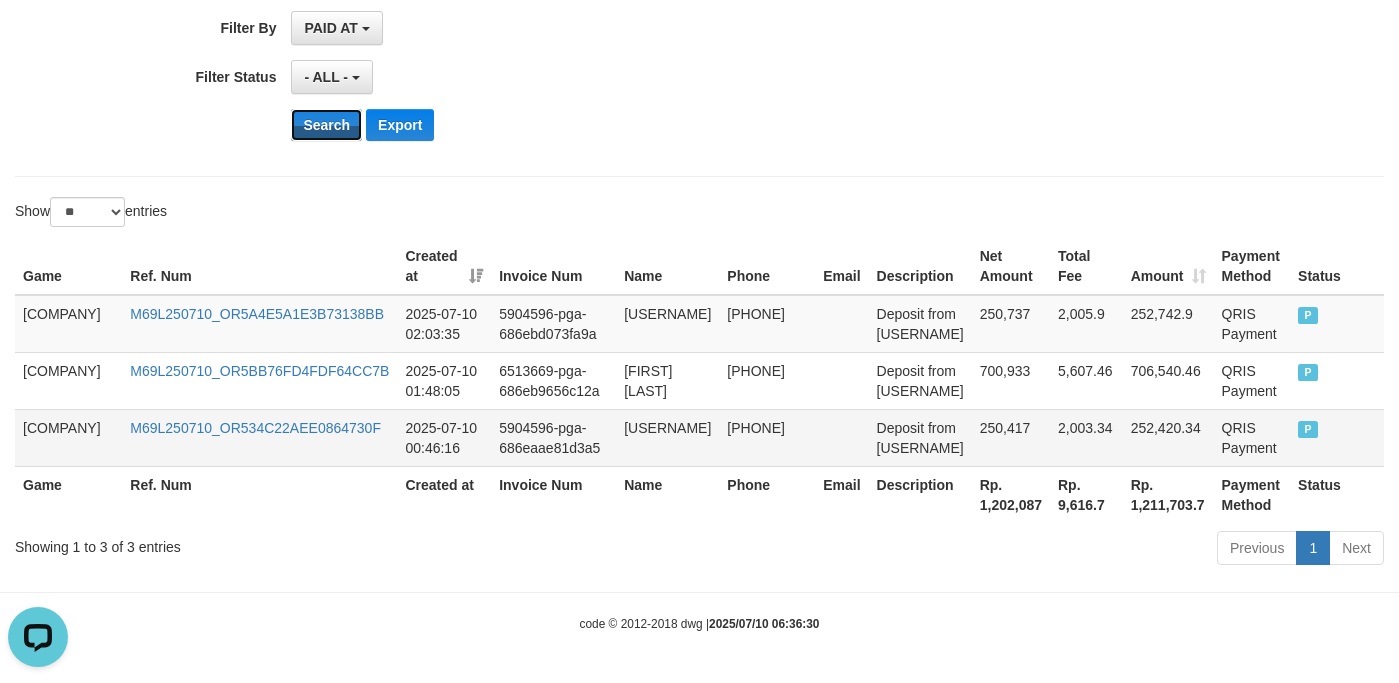 scroll, scrollTop: 505, scrollLeft: 0, axis: vertical 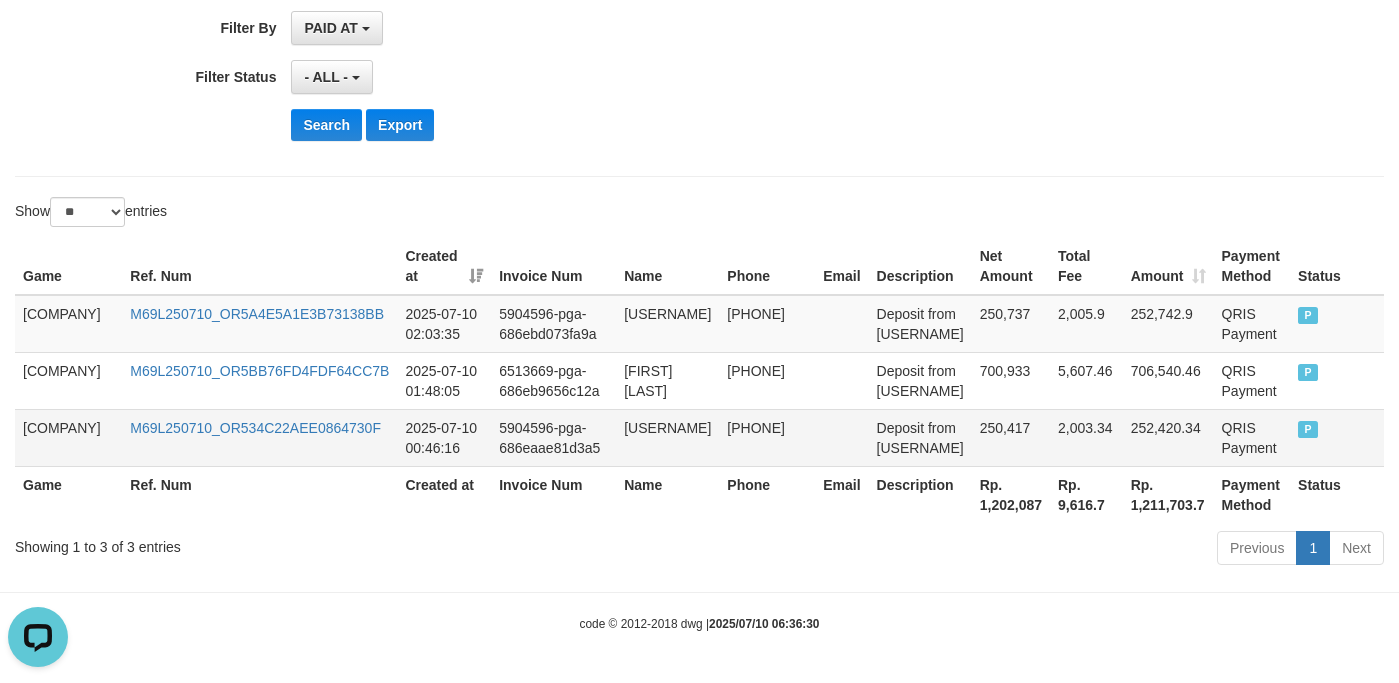 click on "250,417" at bounding box center [1011, 324] 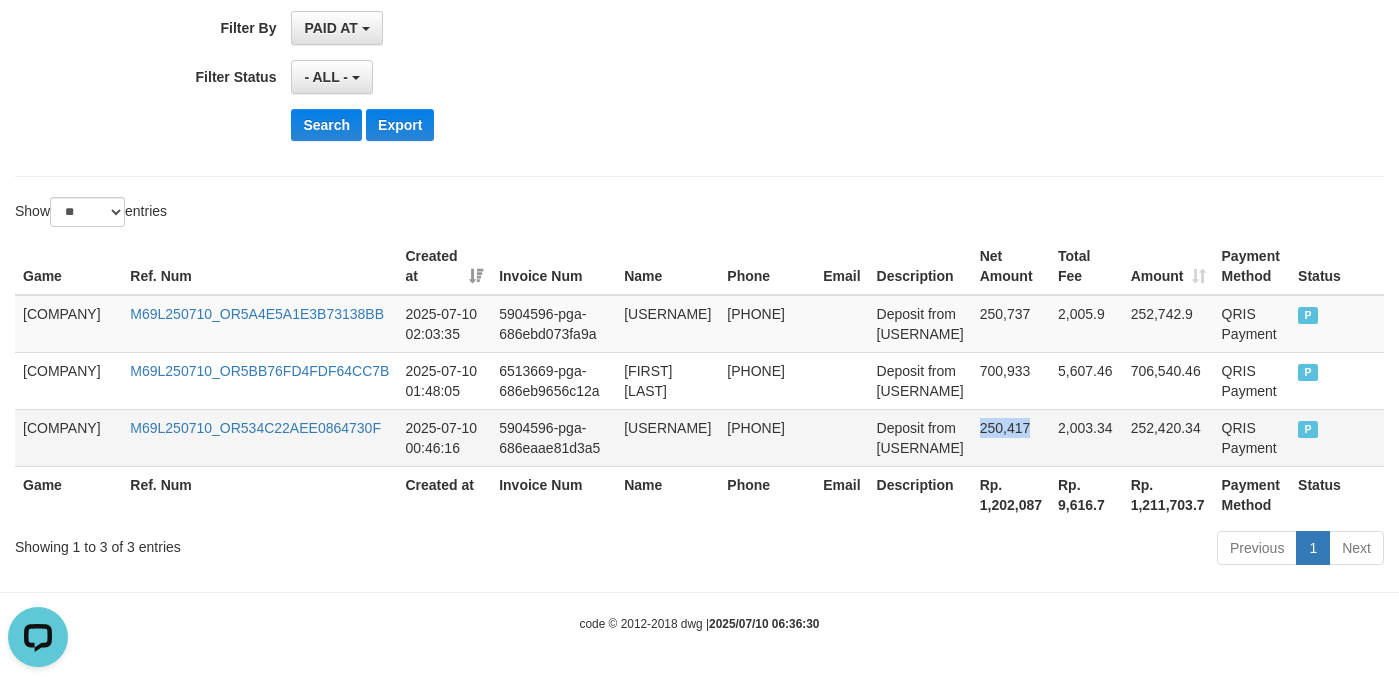 click on "250,417" at bounding box center (1011, 324) 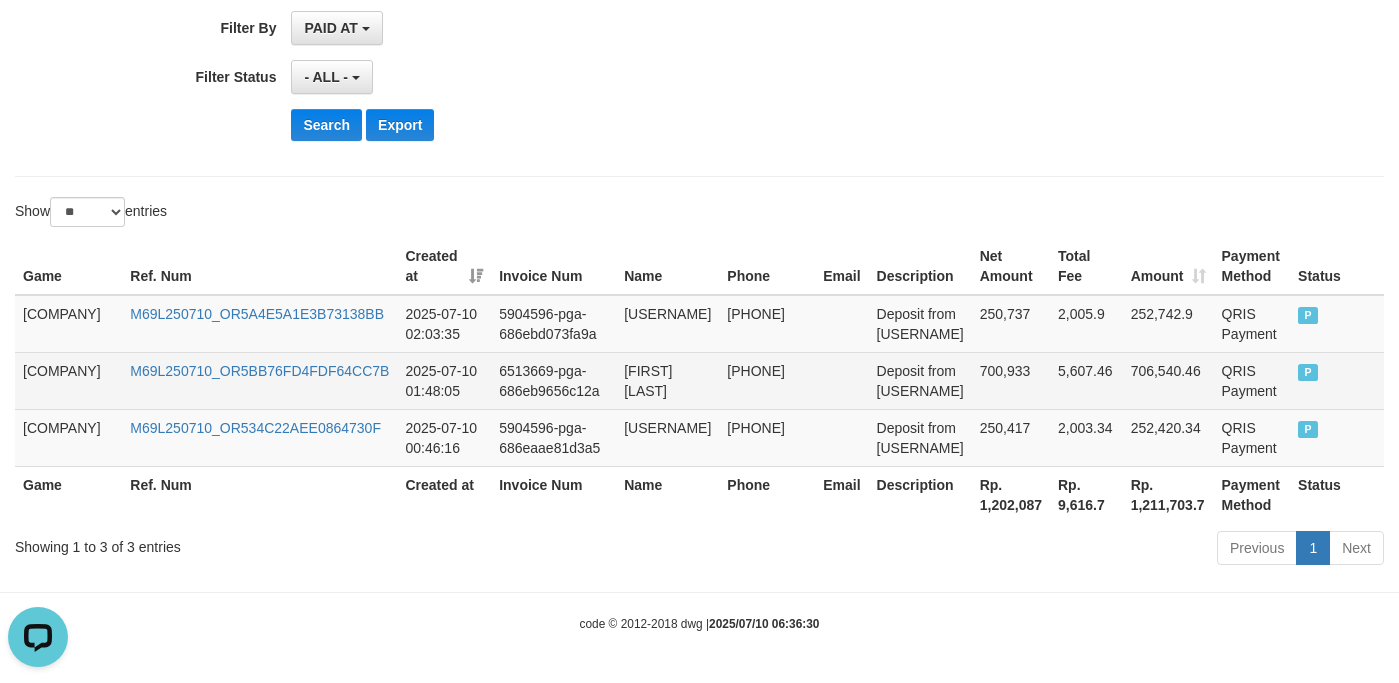 click on "700,933" at bounding box center (1011, 380) 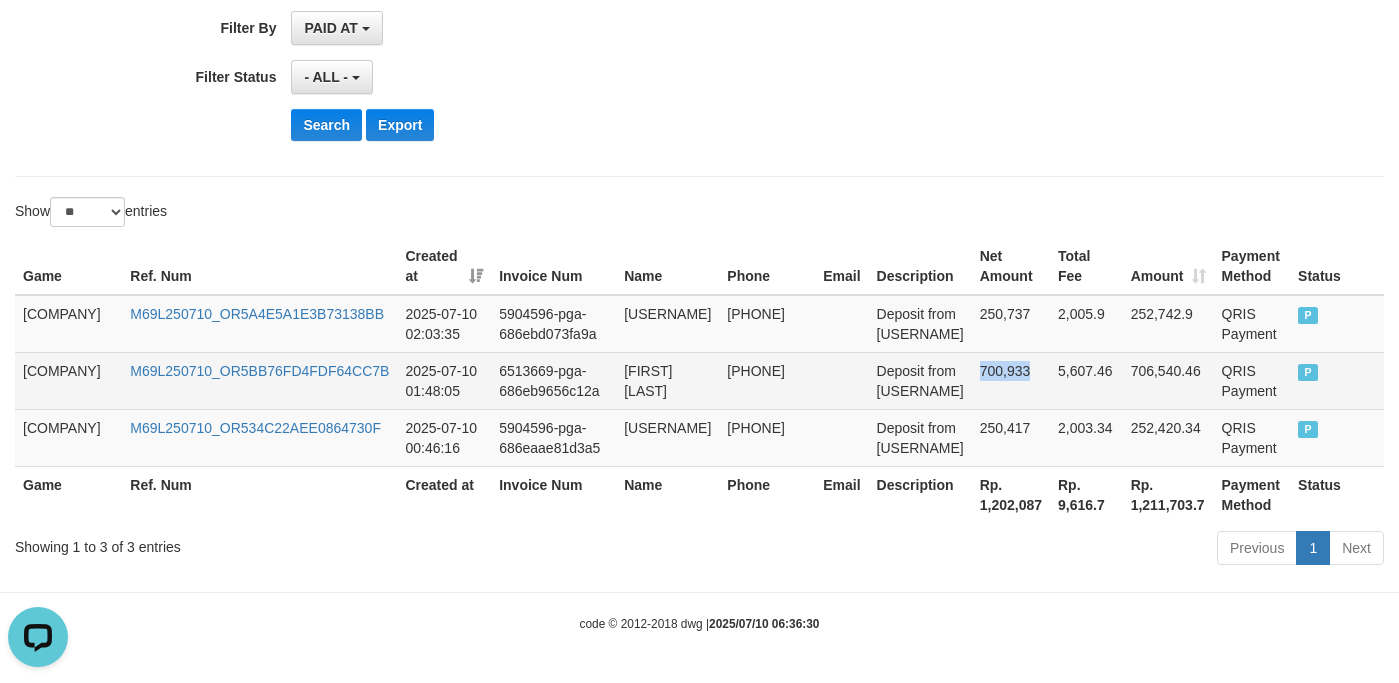 click on "700,933" at bounding box center [1011, 380] 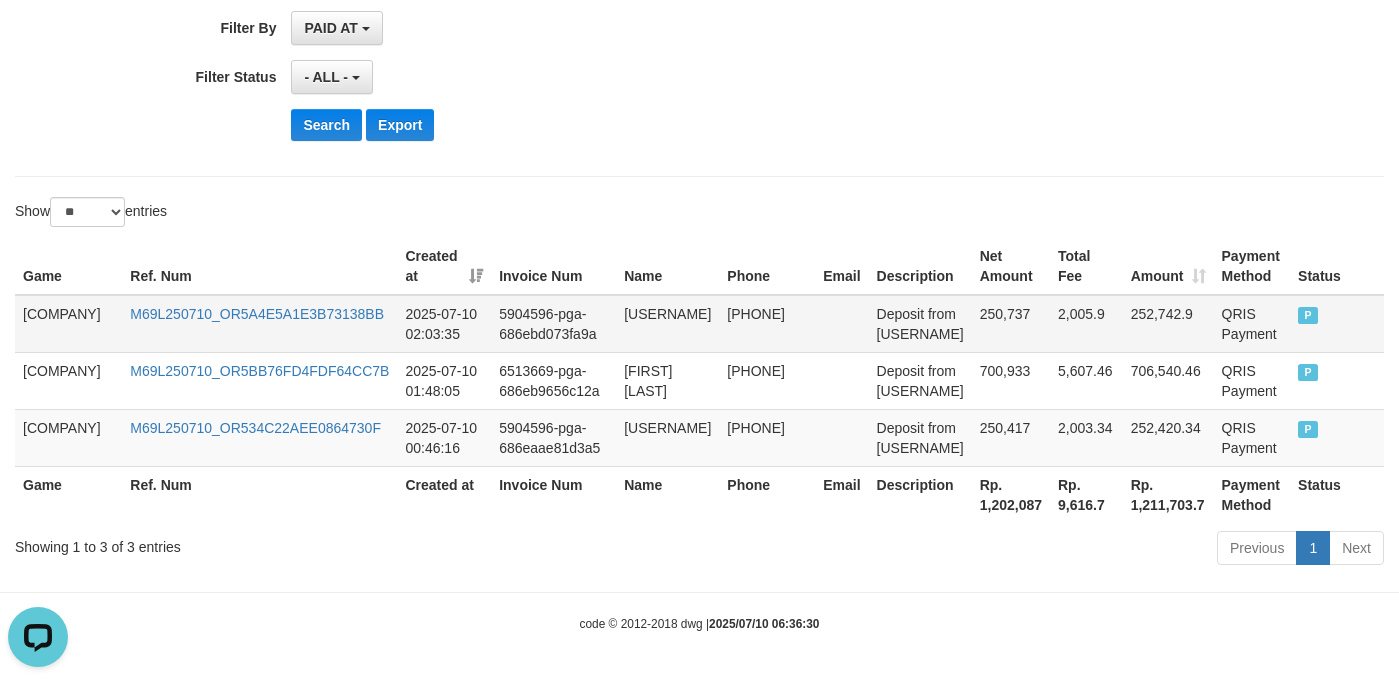 click on "250,737" at bounding box center (1011, 324) 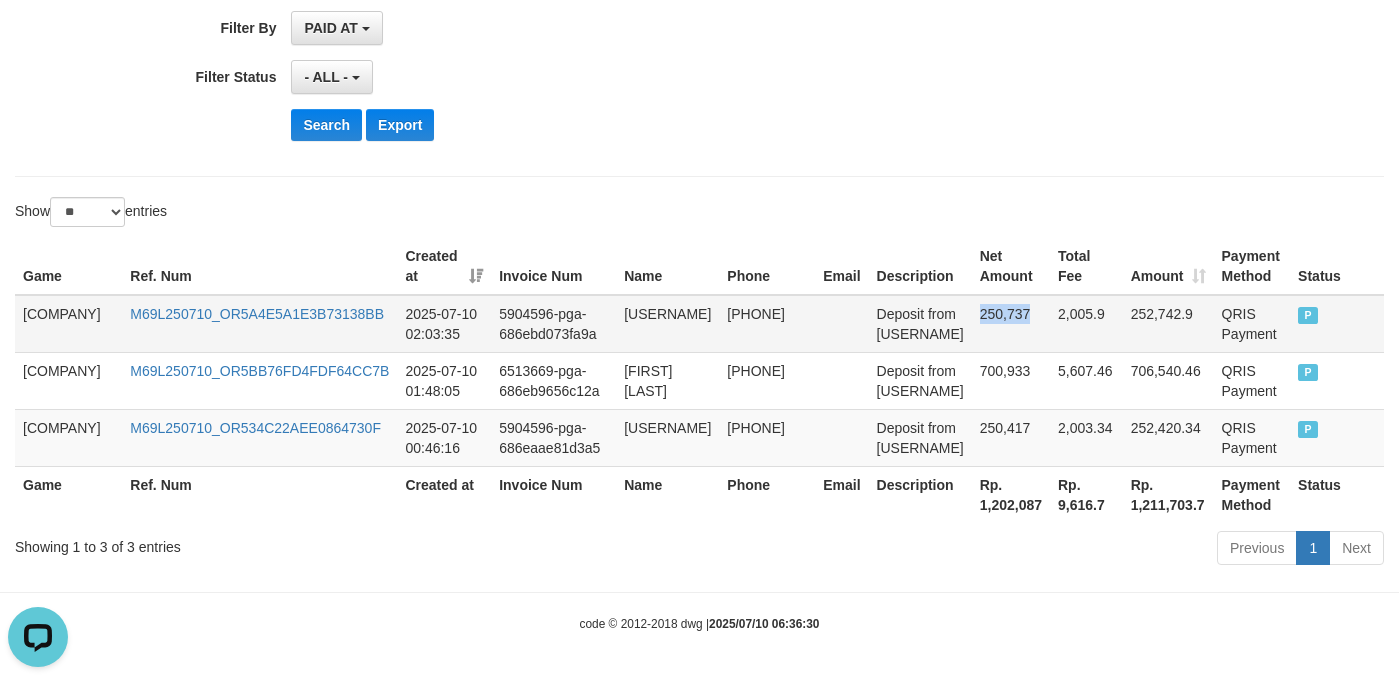 click on "250,737" at bounding box center [1011, 324] 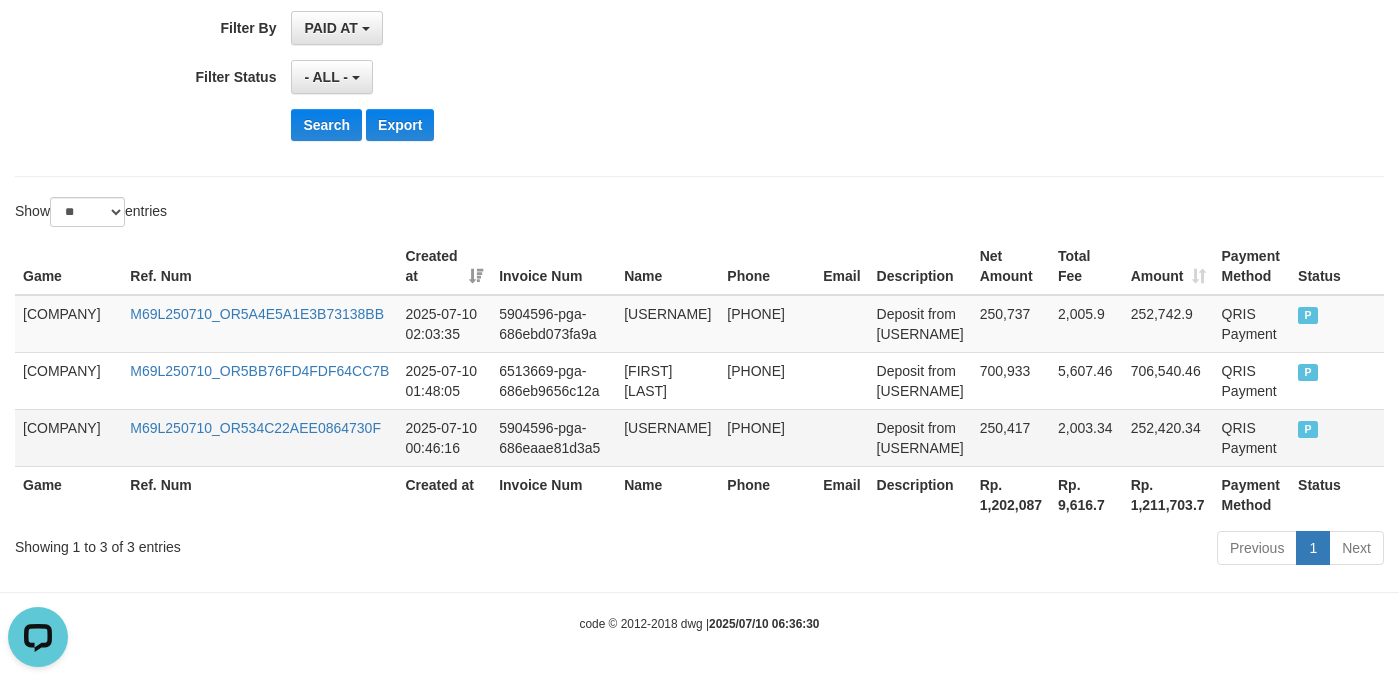 click on "Deposit from [USERNAME]" at bounding box center (920, 324) 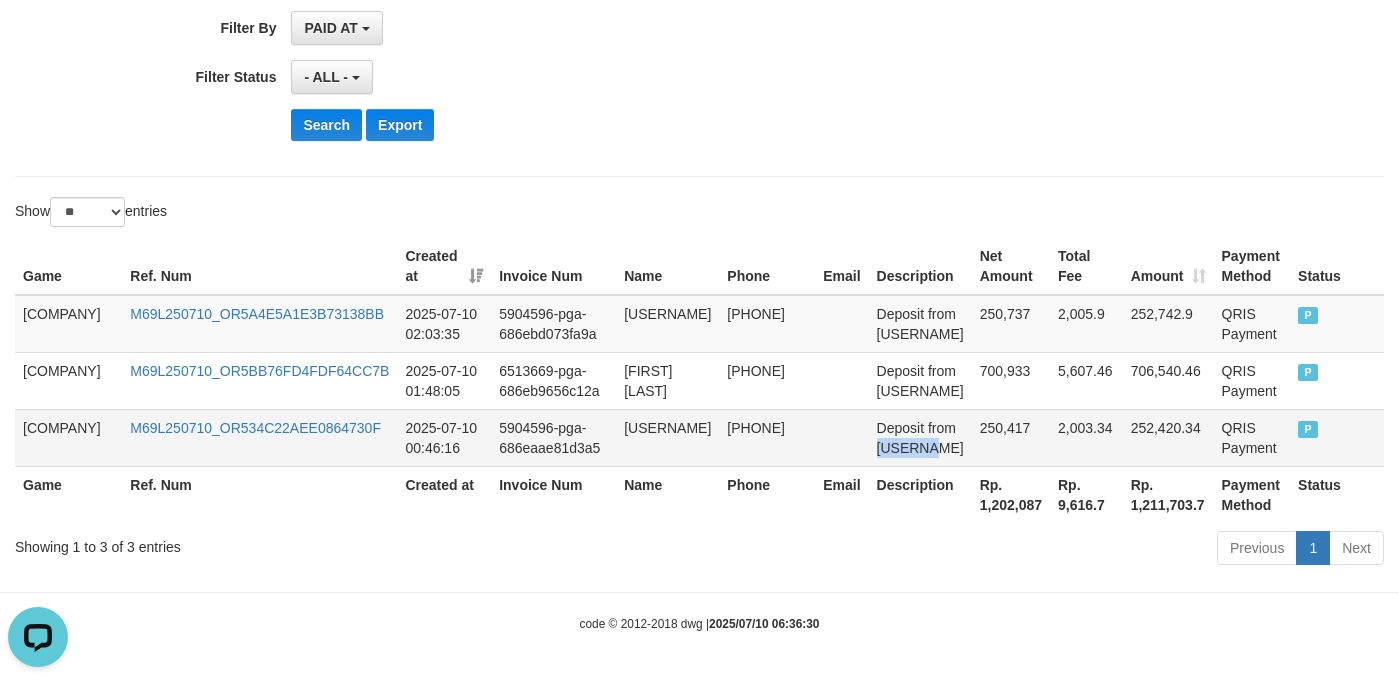 click on "Deposit from [USERNAME]" at bounding box center (920, 324) 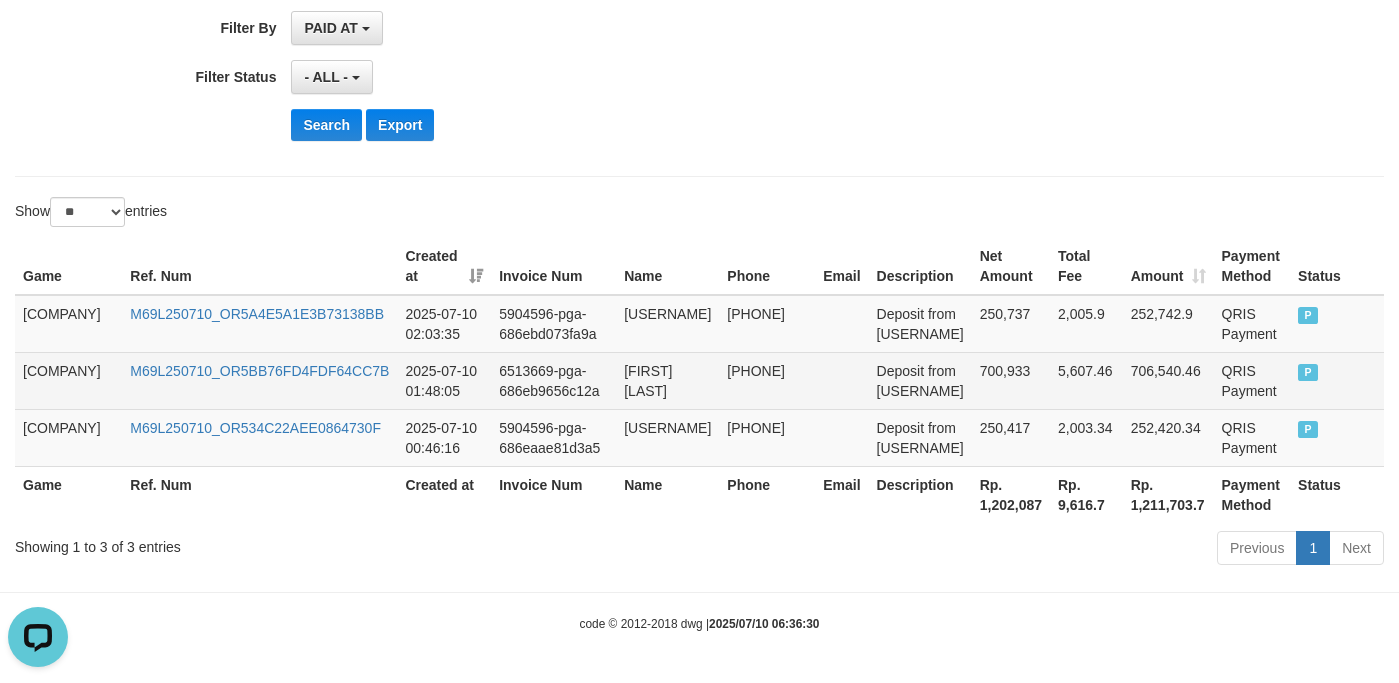 click on "Deposit from [USERNAME]" at bounding box center (920, 380) 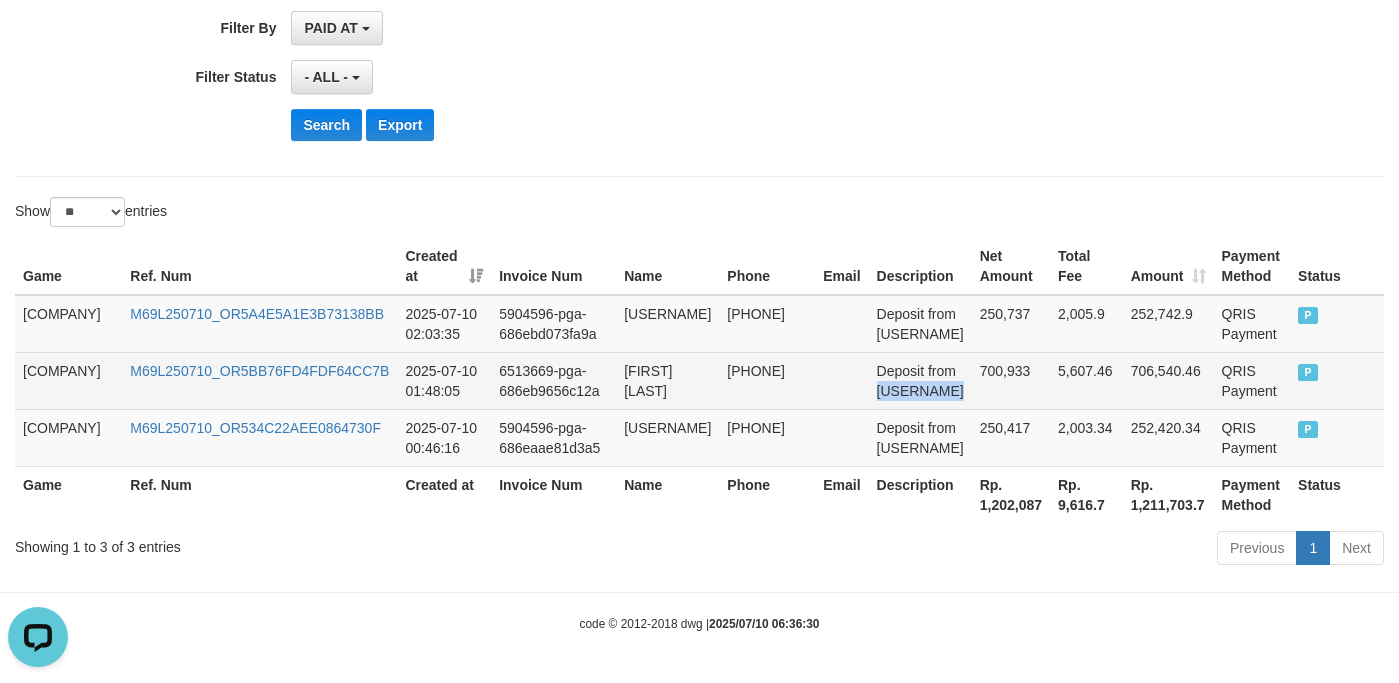 click on "Deposit from [USERNAME]" at bounding box center (920, 380) 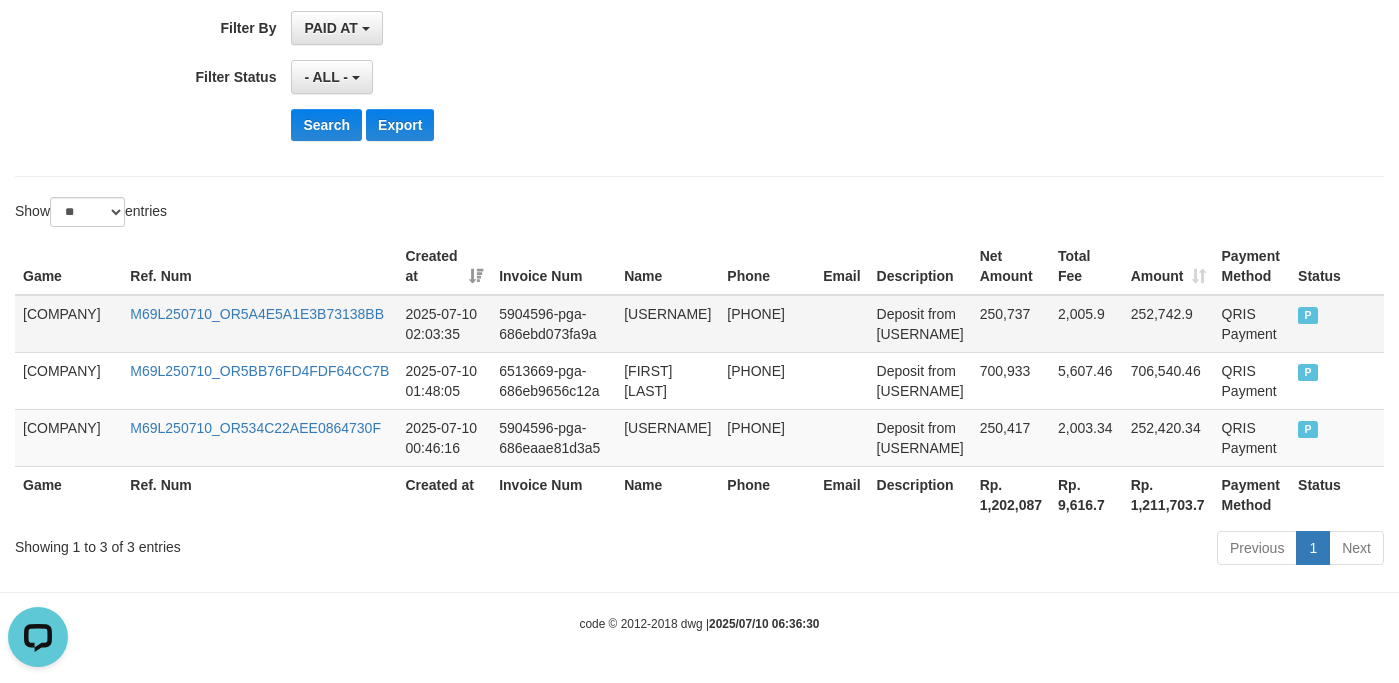 click on "Deposit from [USERNAME]" at bounding box center (920, 324) 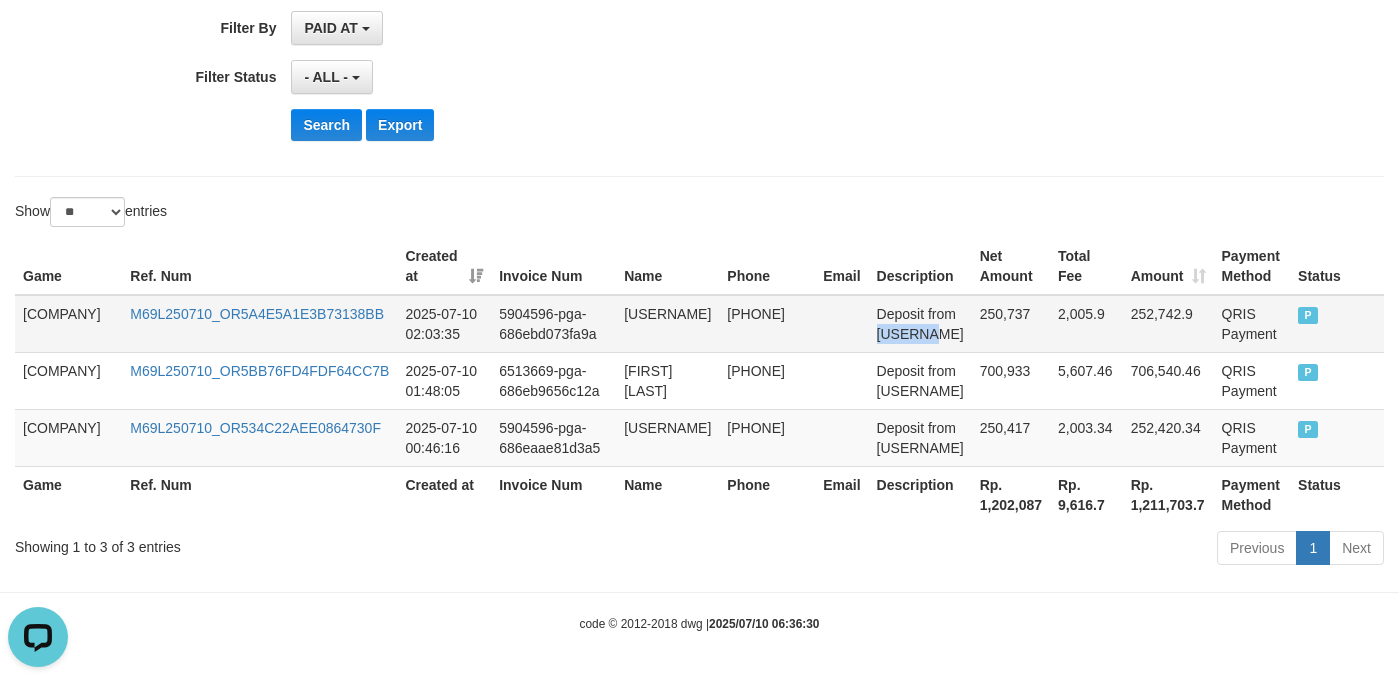 click on "Deposit from [USERNAME]" at bounding box center [920, 324] 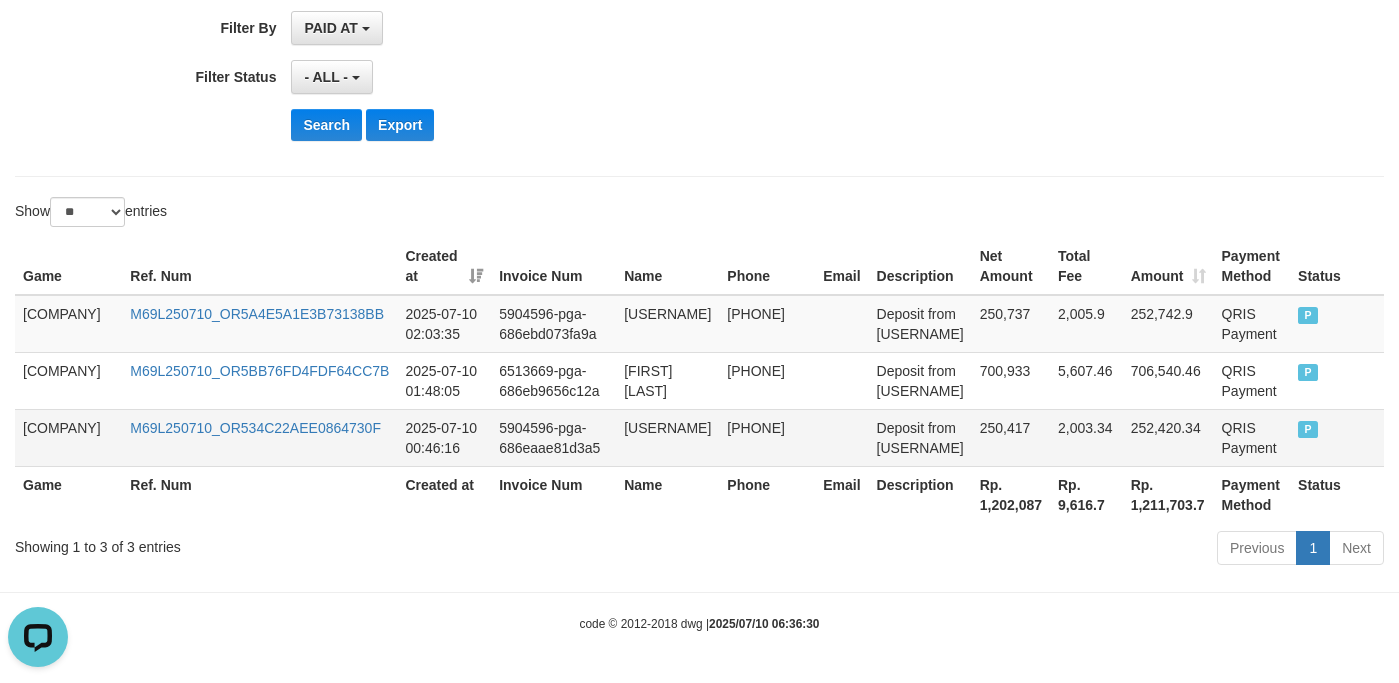 click on "[USERNAME]" at bounding box center (667, 324) 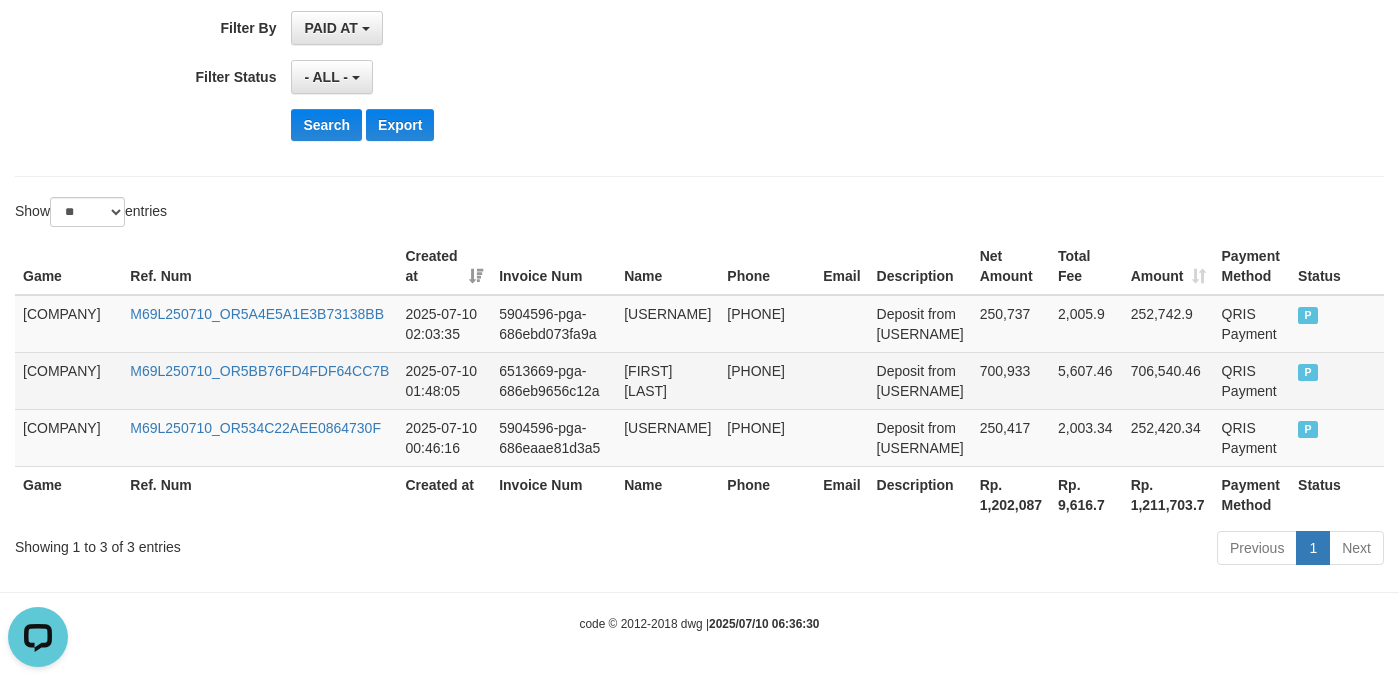click on "[FIRST] [LAST]" at bounding box center (667, 380) 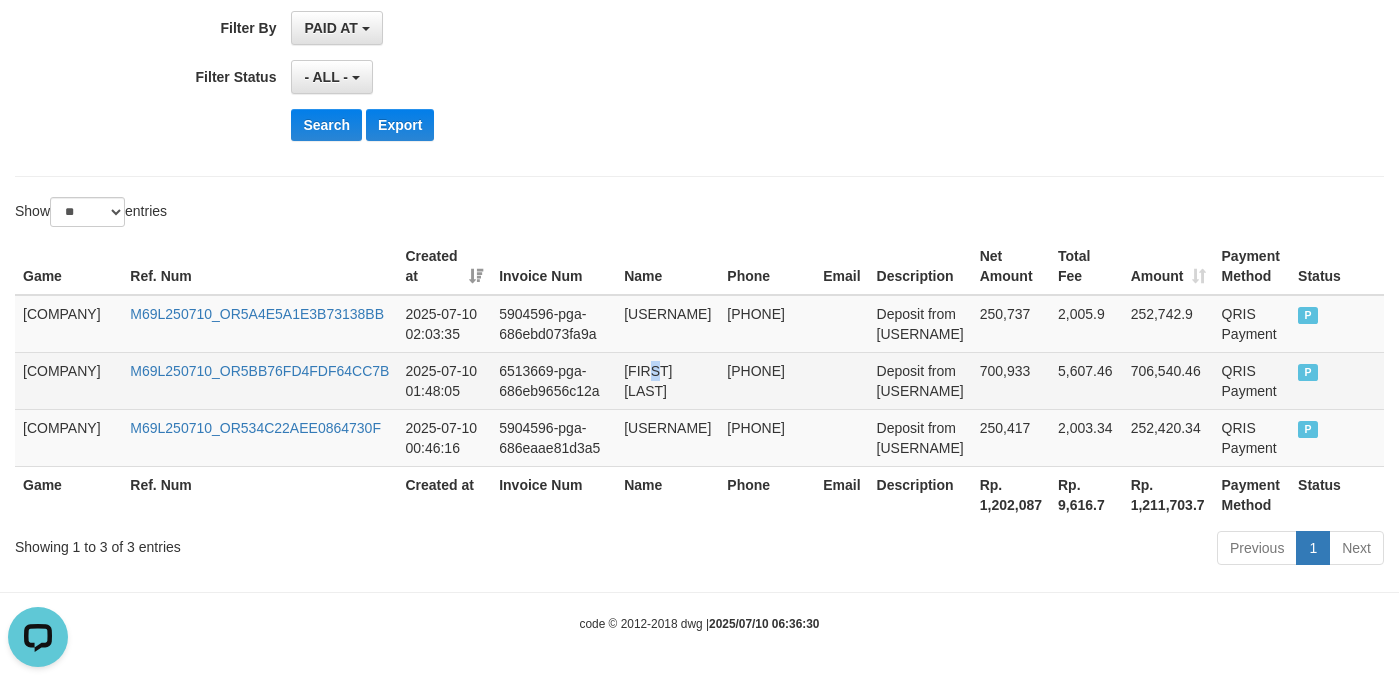 click on "[FIRST] [LAST]" at bounding box center (667, 380) 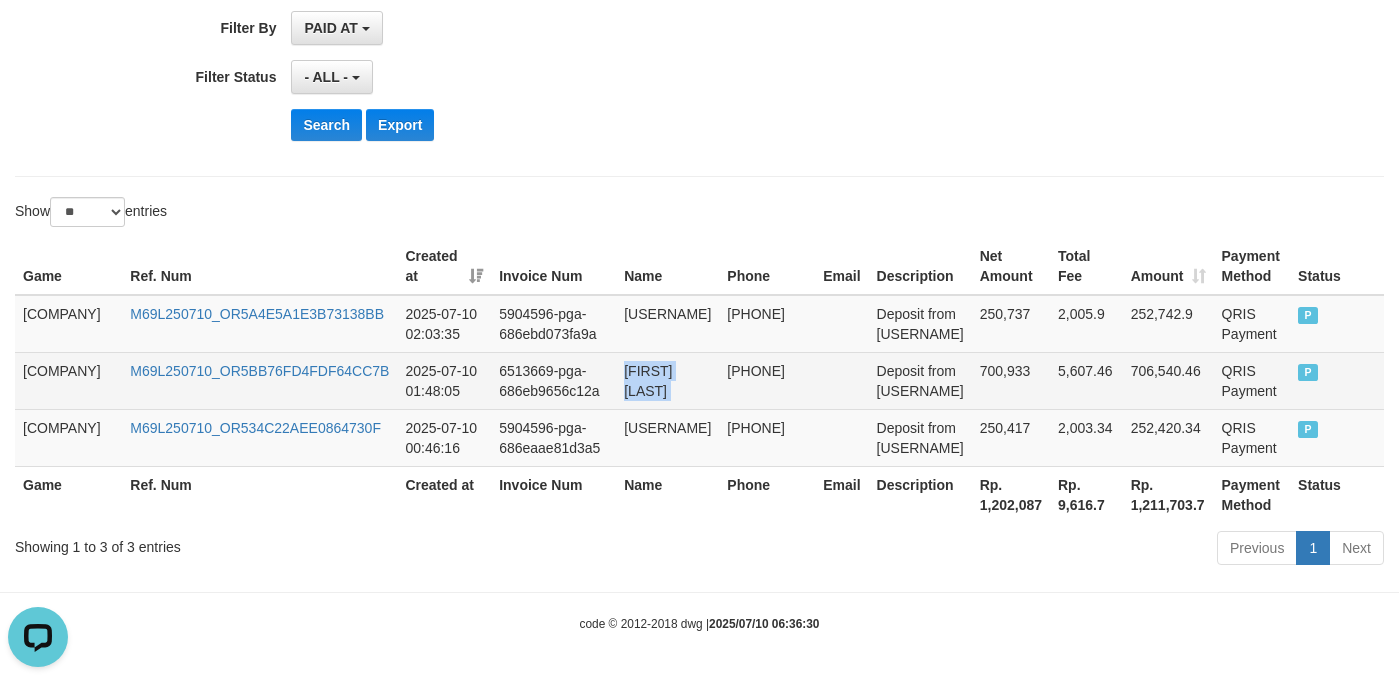 click on "[FIRST] [LAST]" at bounding box center [667, 380] 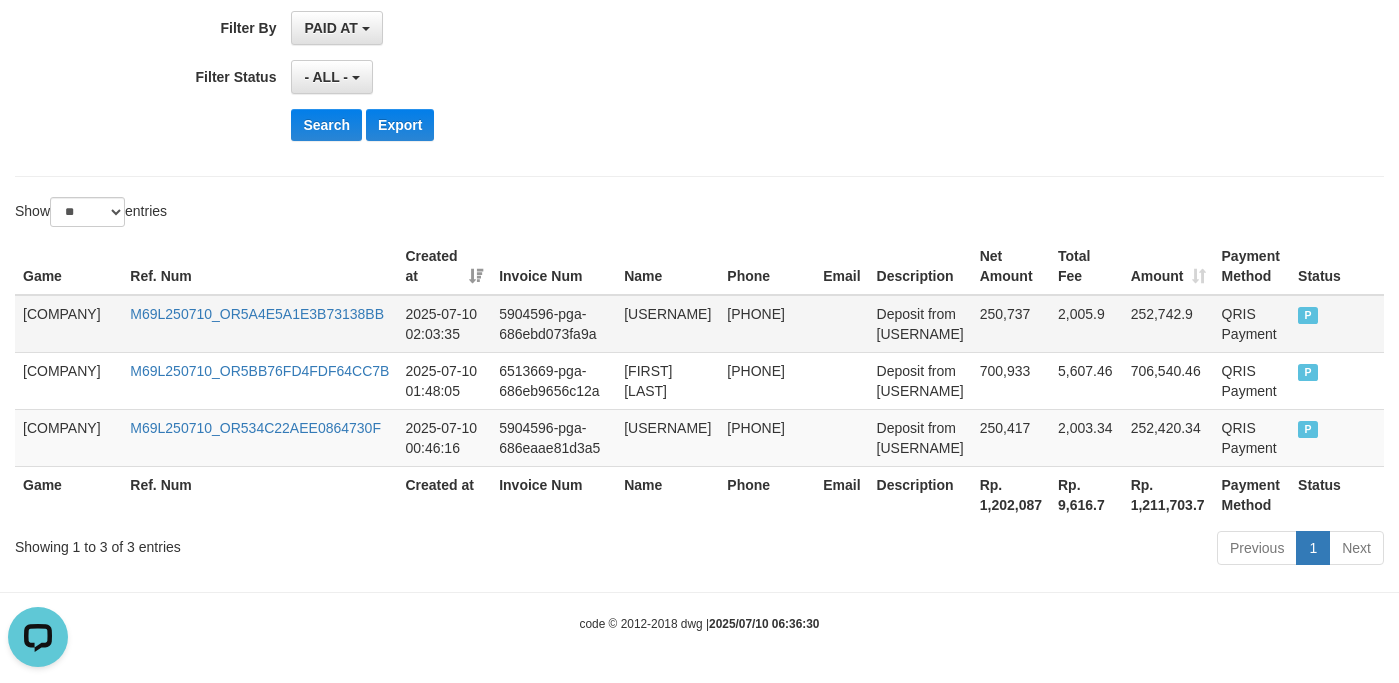 click on "[USERNAME]" at bounding box center (667, 324) 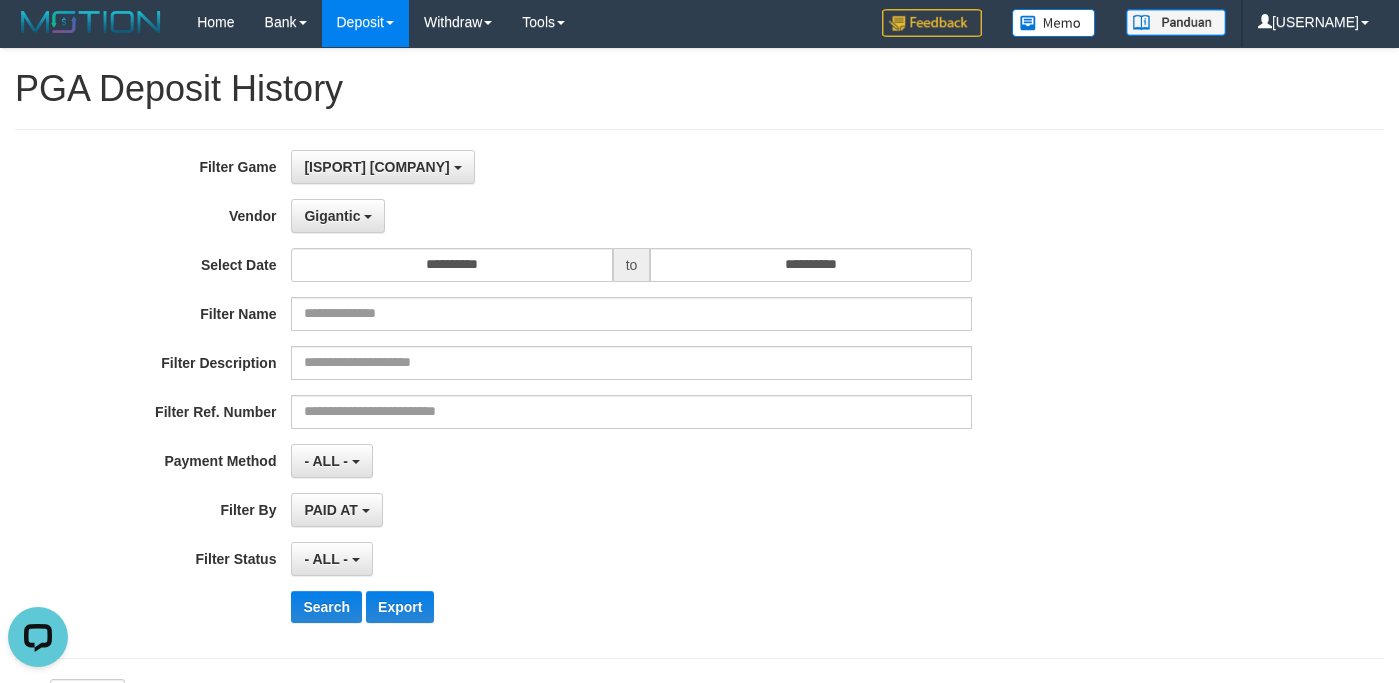 scroll, scrollTop: 0, scrollLeft: 0, axis: both 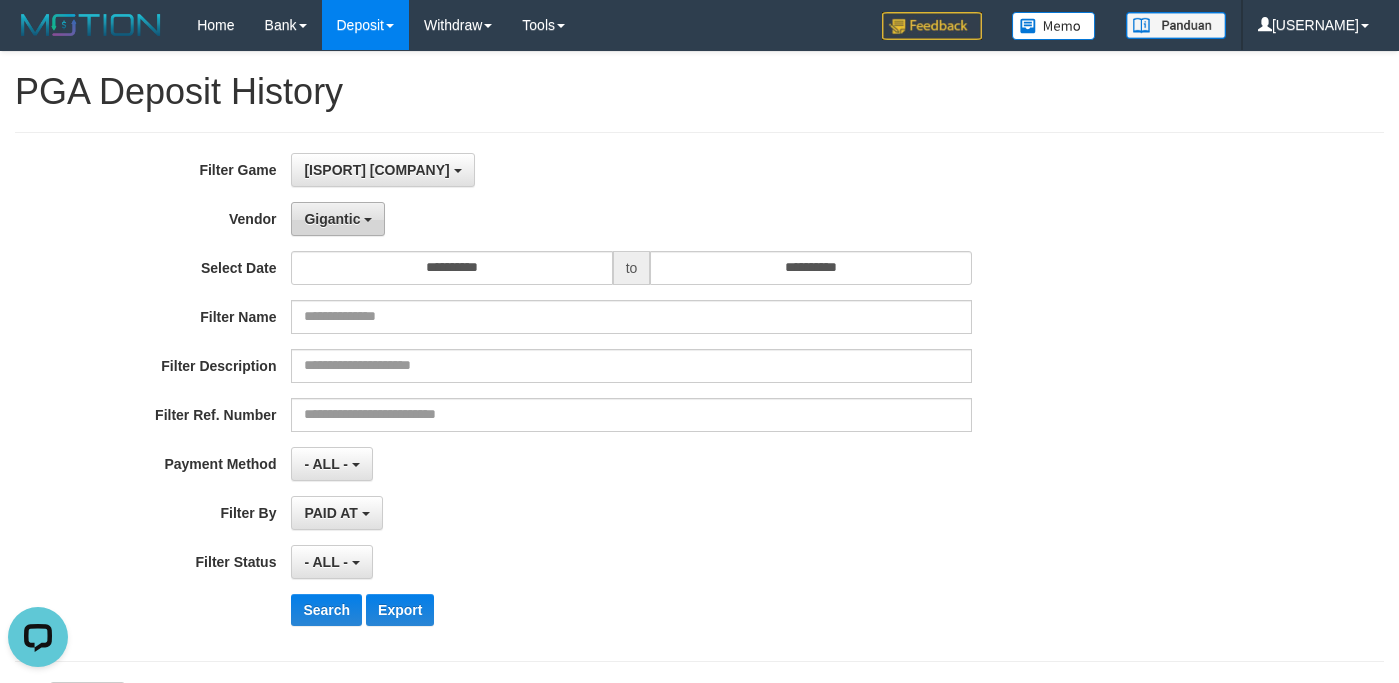 click on "Gigantic" at bounding box center (376, 170) 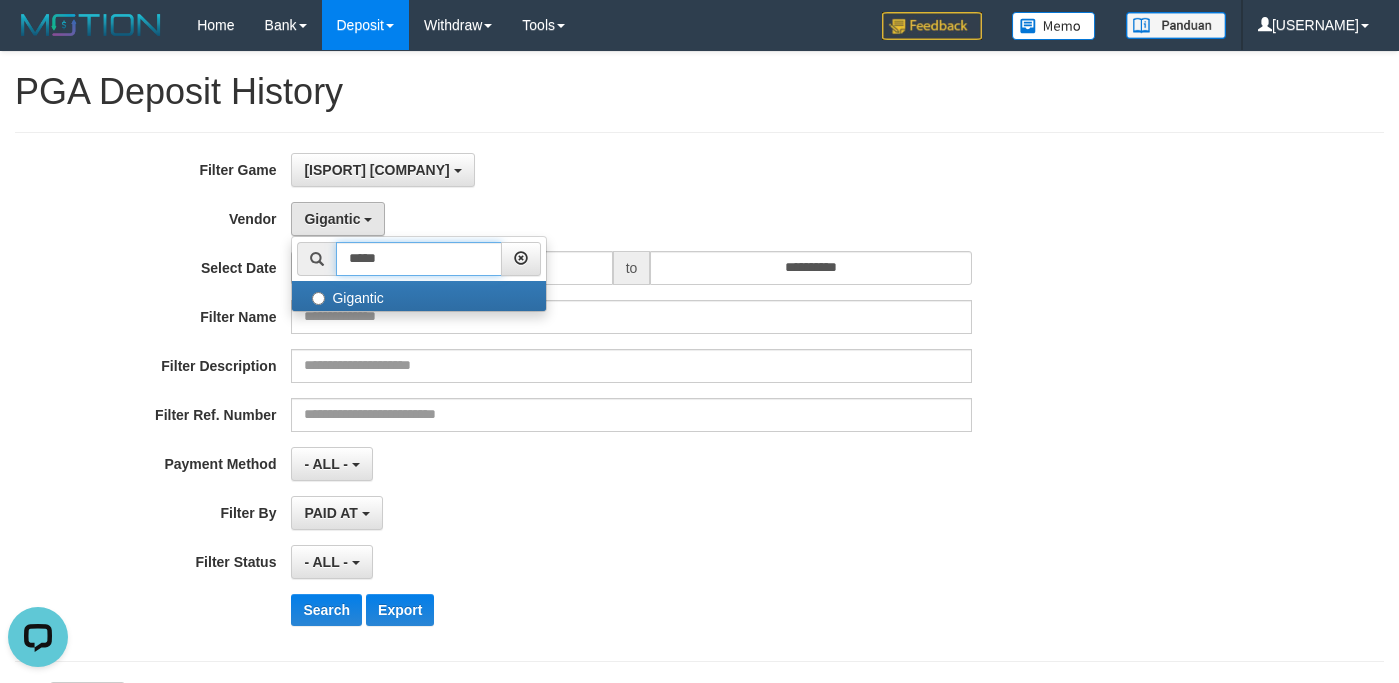 click on "*****" at bounding box center [419, 259] 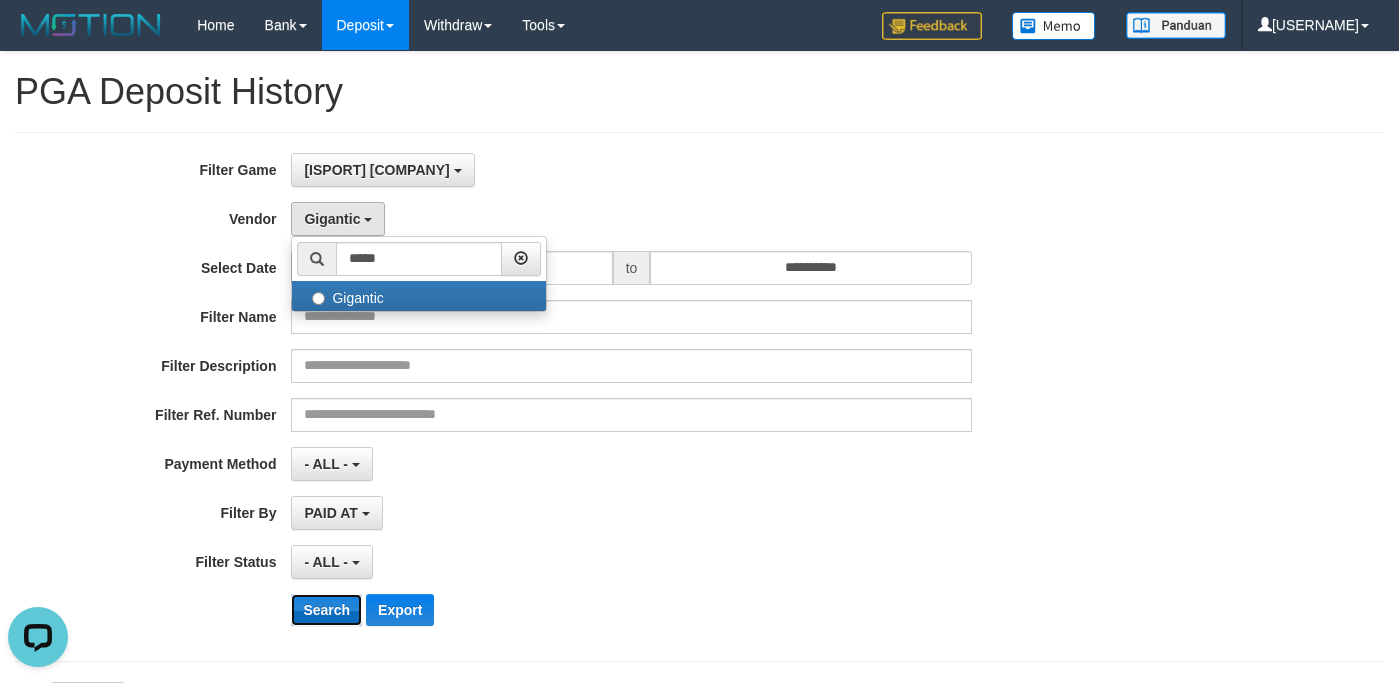click on "Search" at bounding box center (326, 610) 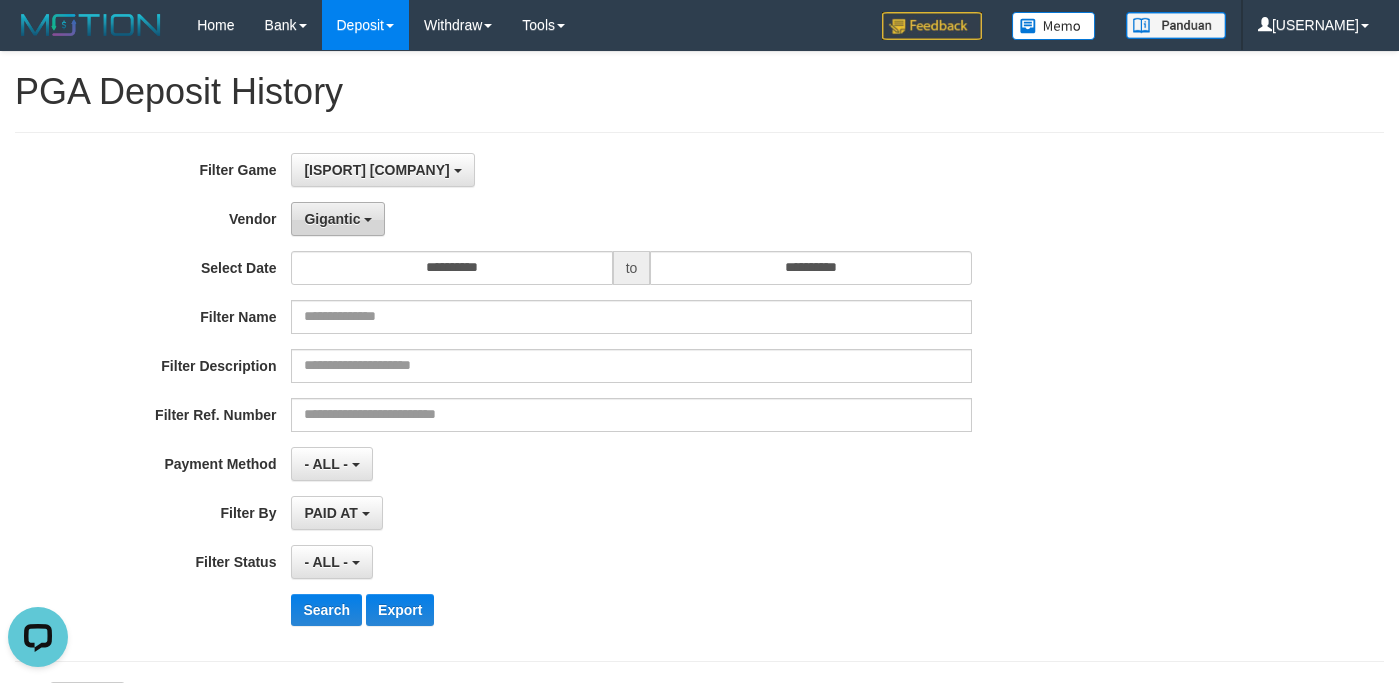 click on "Gigantic" at bounding box center (382, 170) 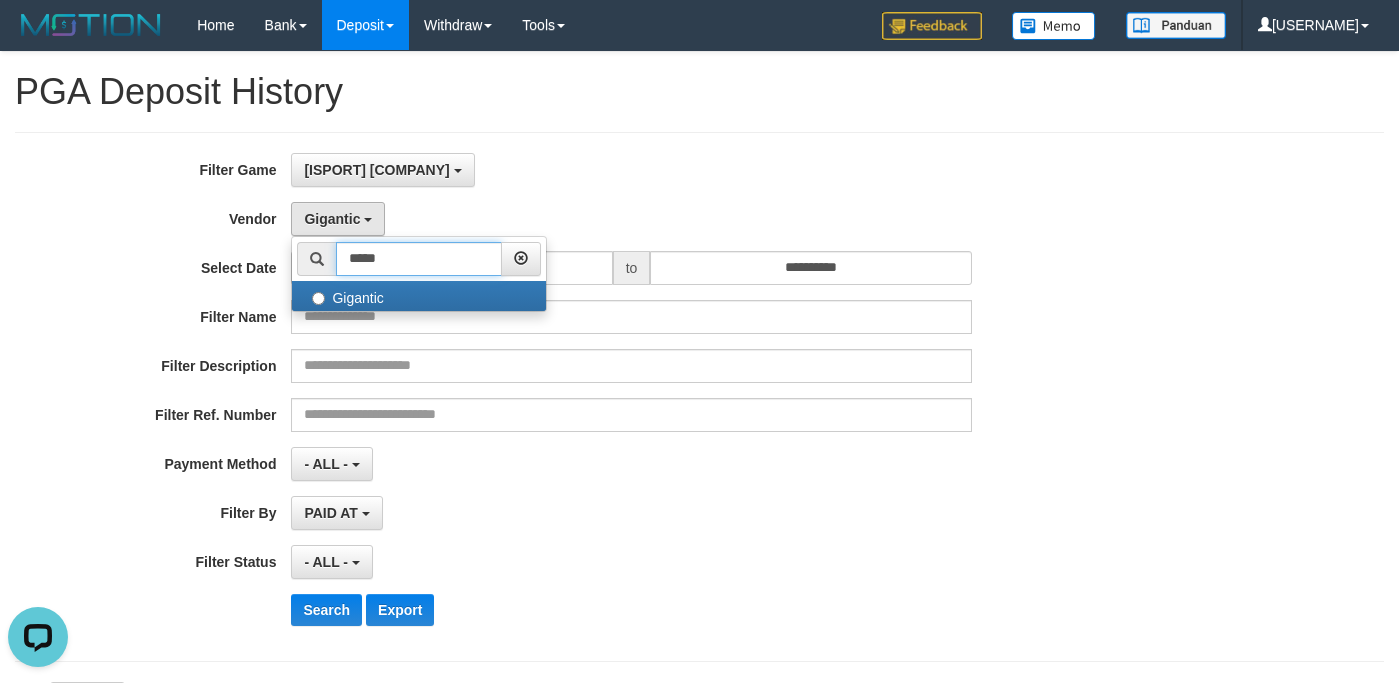 click on "*****" at bounding box center (419, 259) 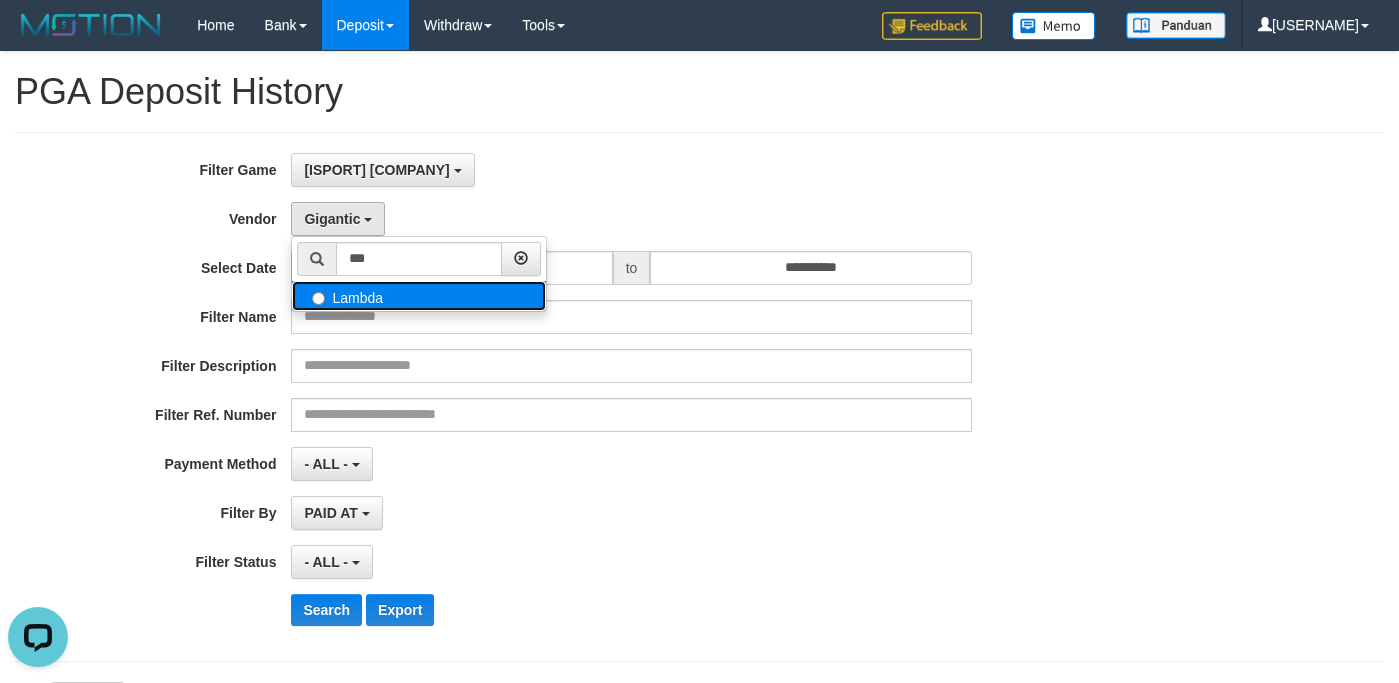 click on "Lambda" at bounding box center [0, 0] 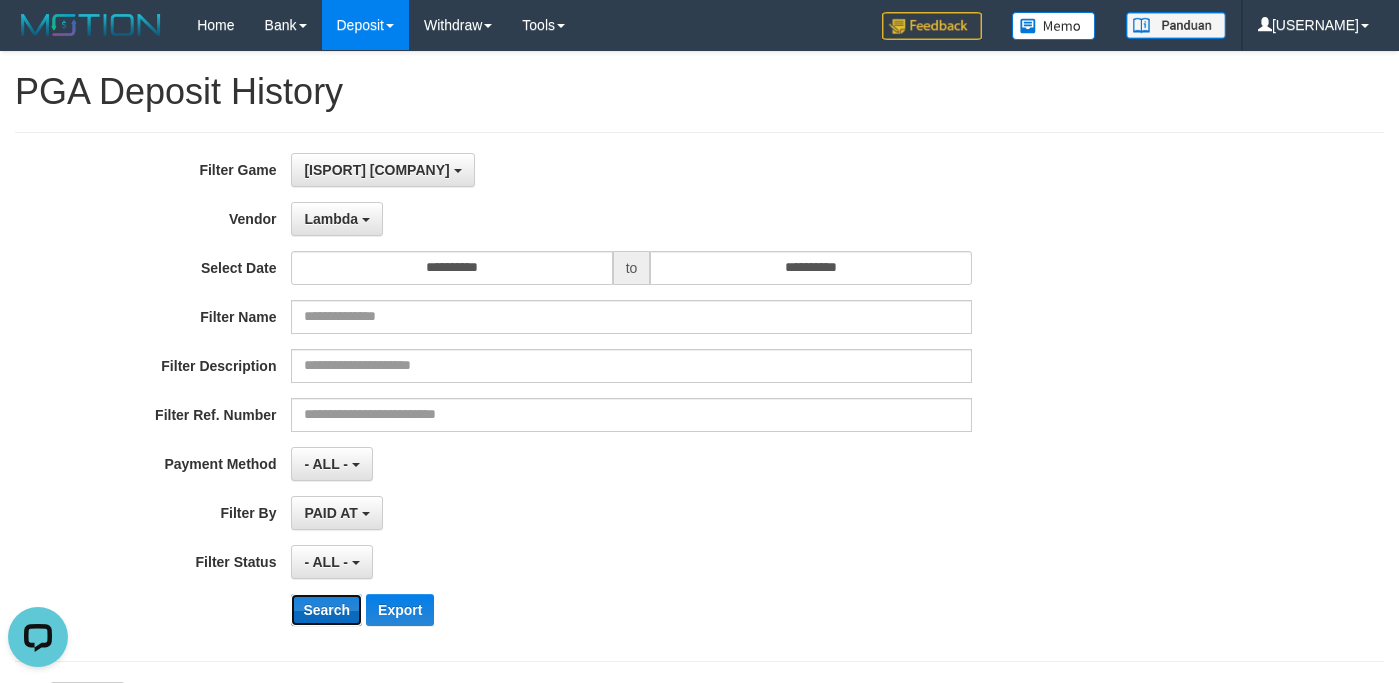 click on "Search" at bounding box center [326, 610] 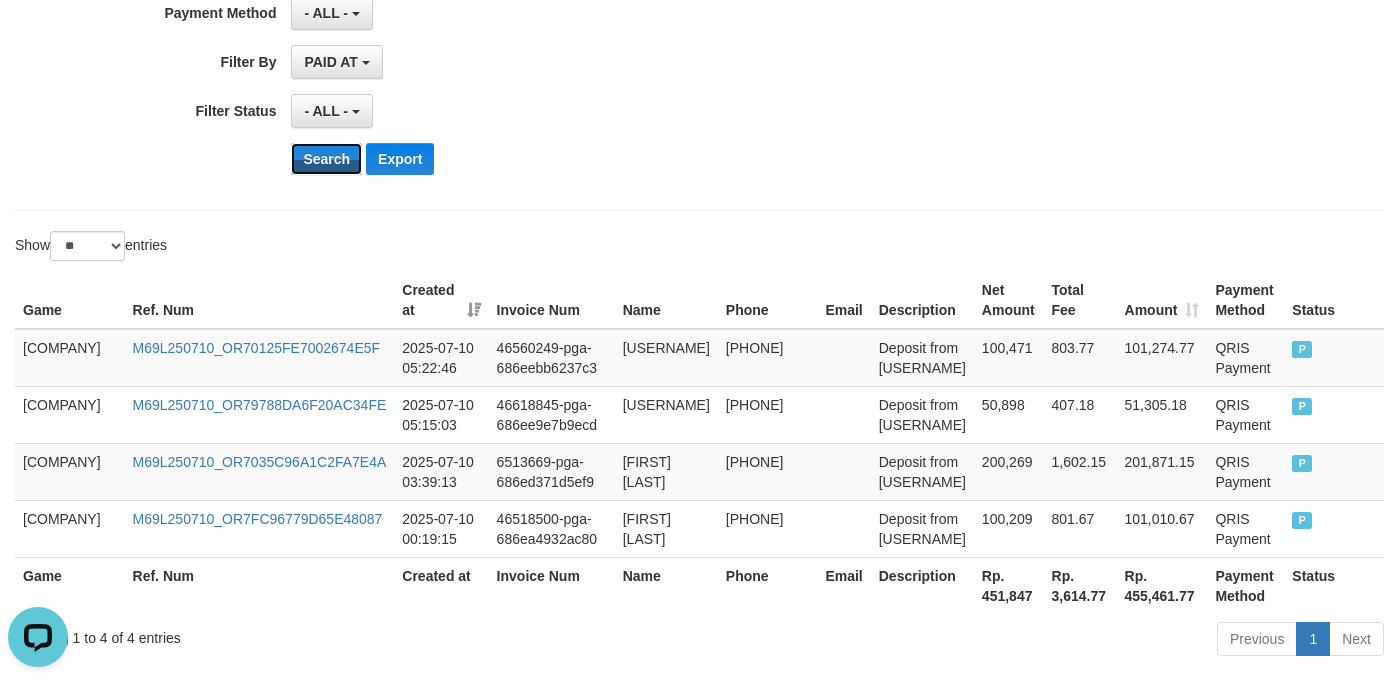 scroll, scrollTop: 500, scrollLeft: 0, axis: vertical 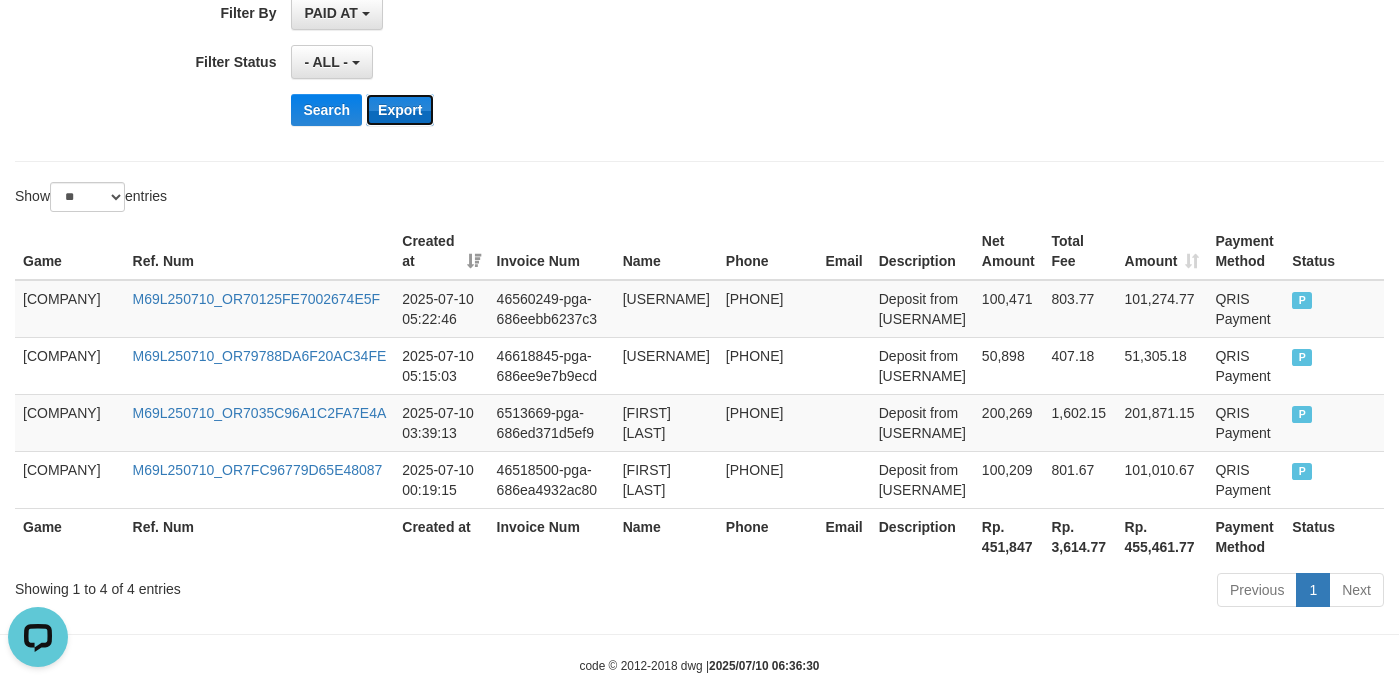 click on "Export" at bounding box center (400, 110) 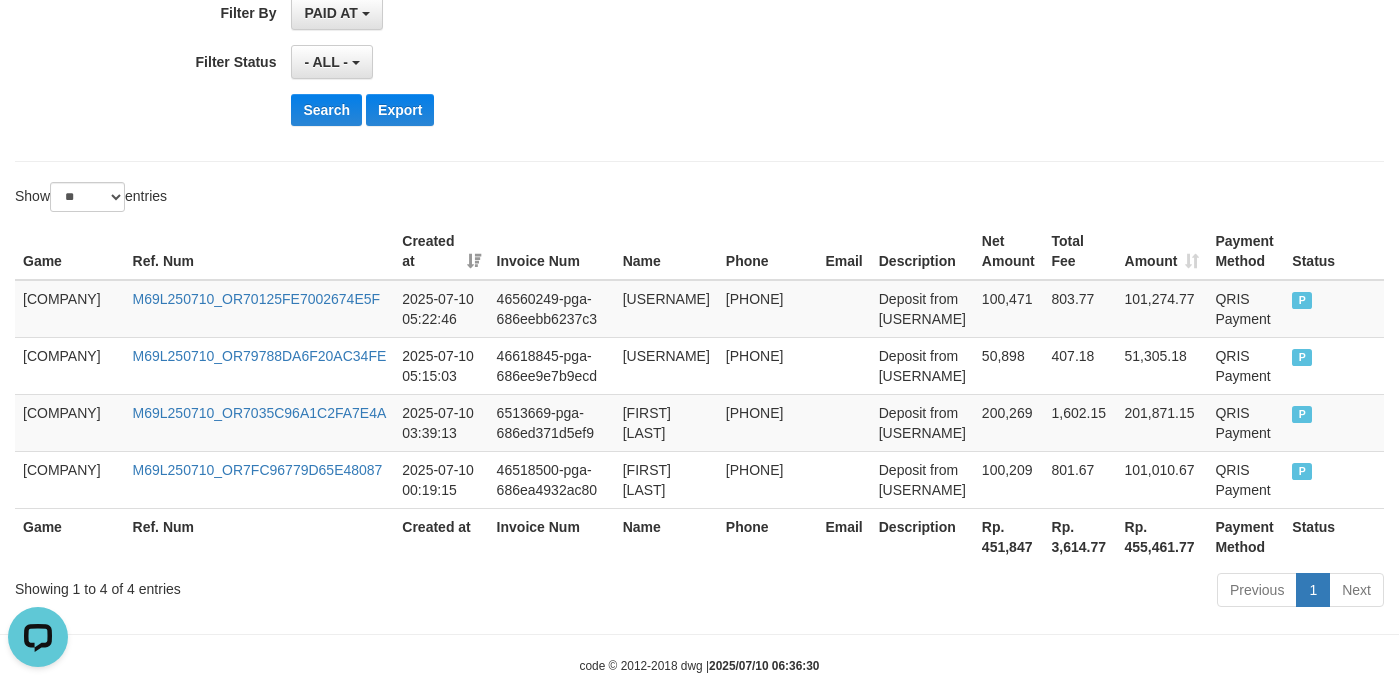 click on "Search
Export" at bounding box center [728, 110] 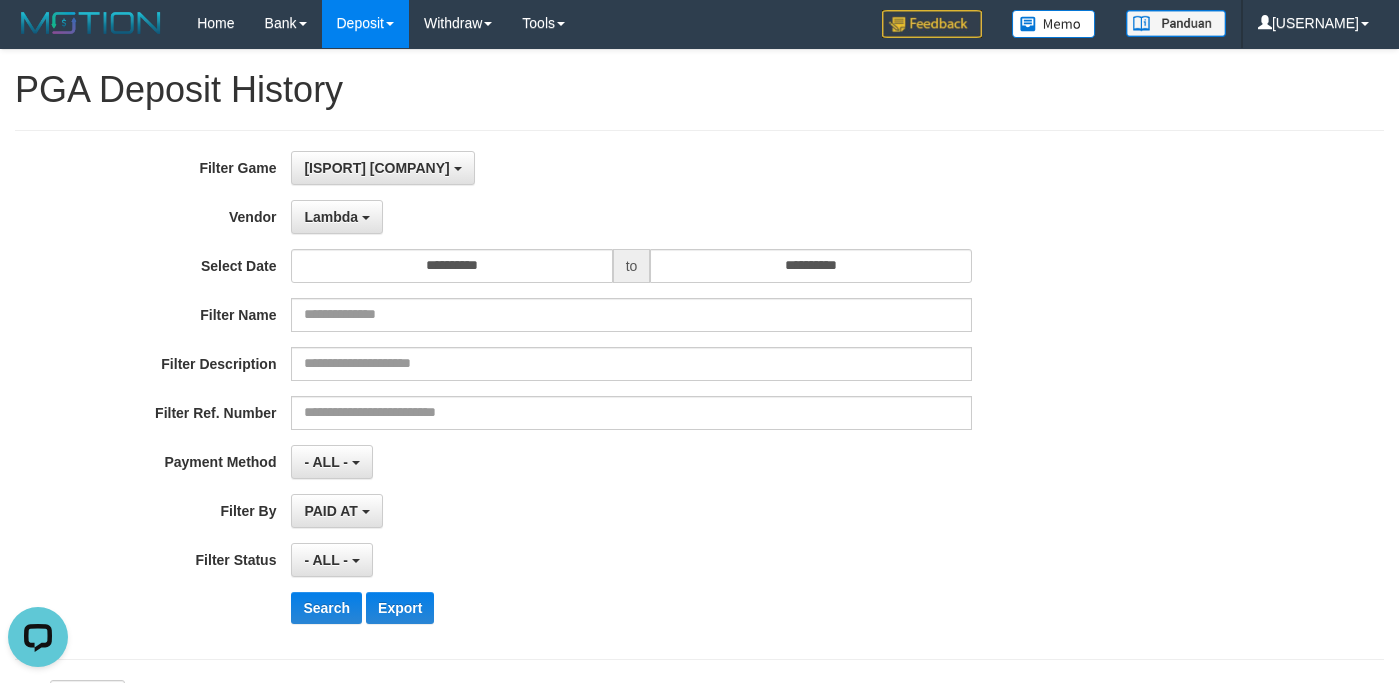 scroll, scrollTop: 0, scrollLeft: 0, axis: both 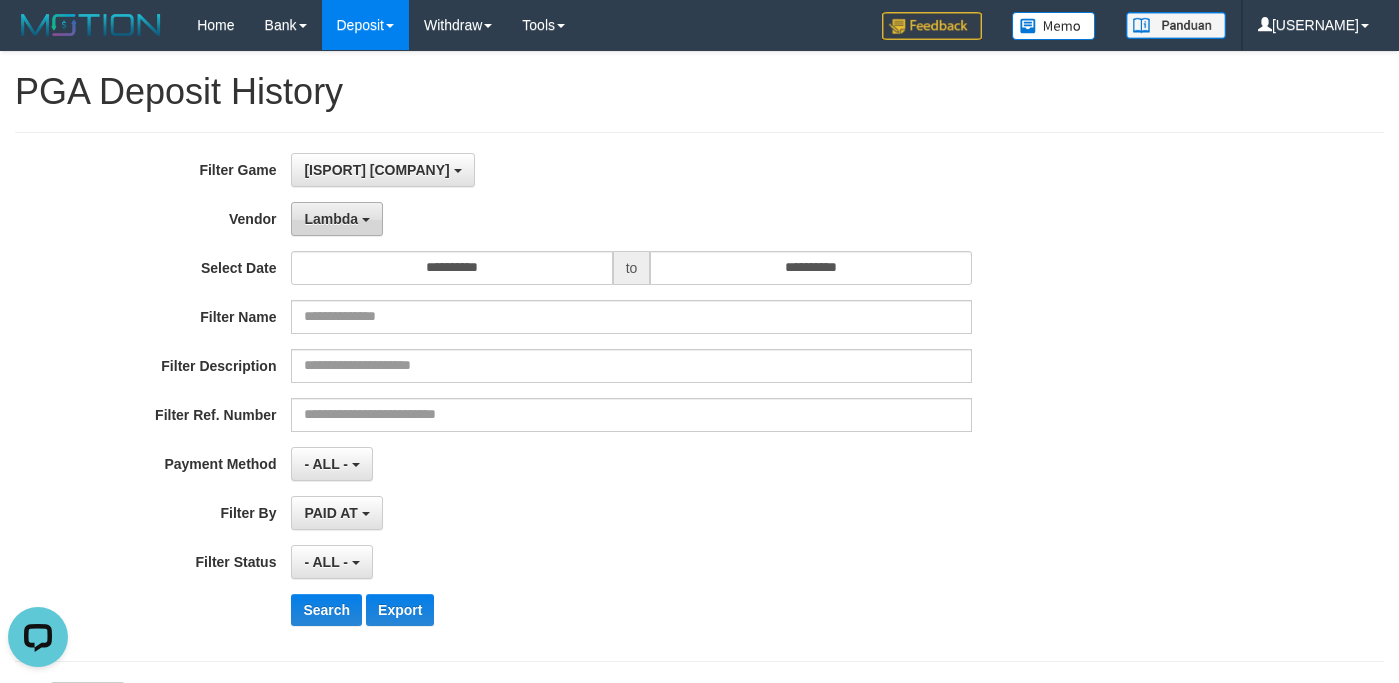 click at bounding box center (458, 171) 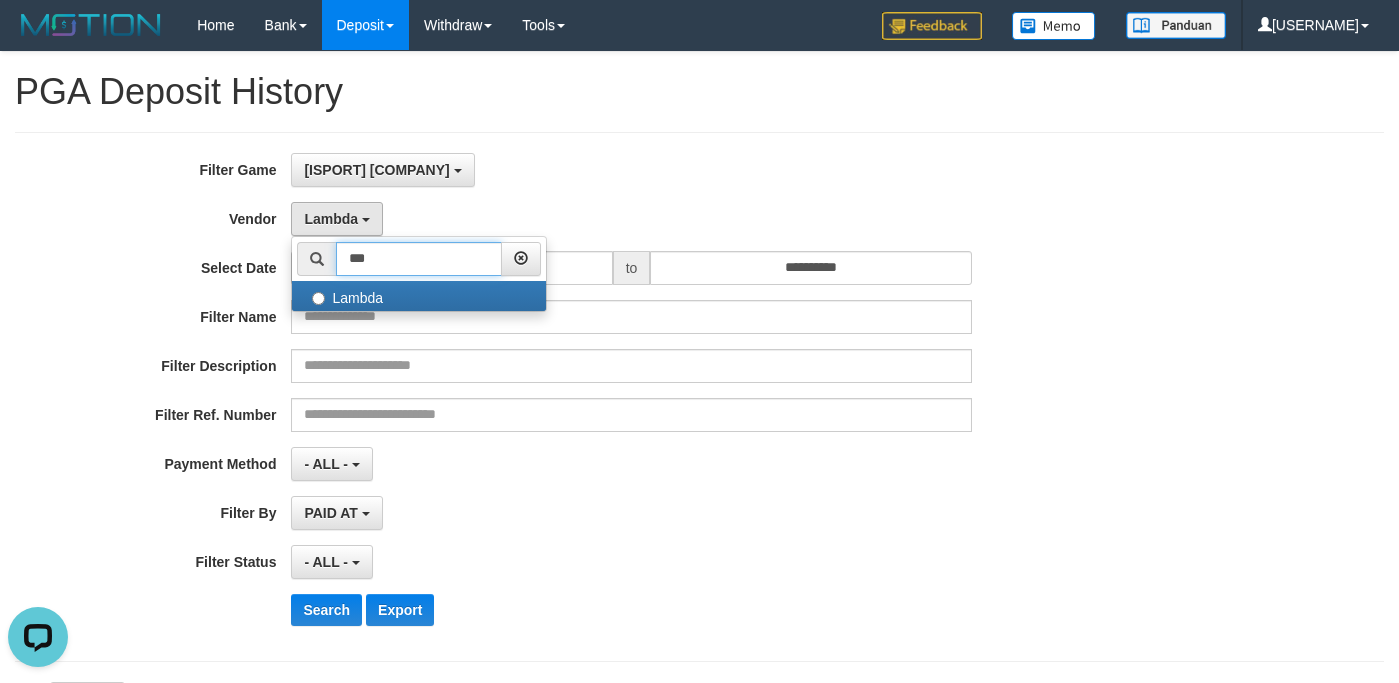 click on "***" at bounding box center [419, 259] 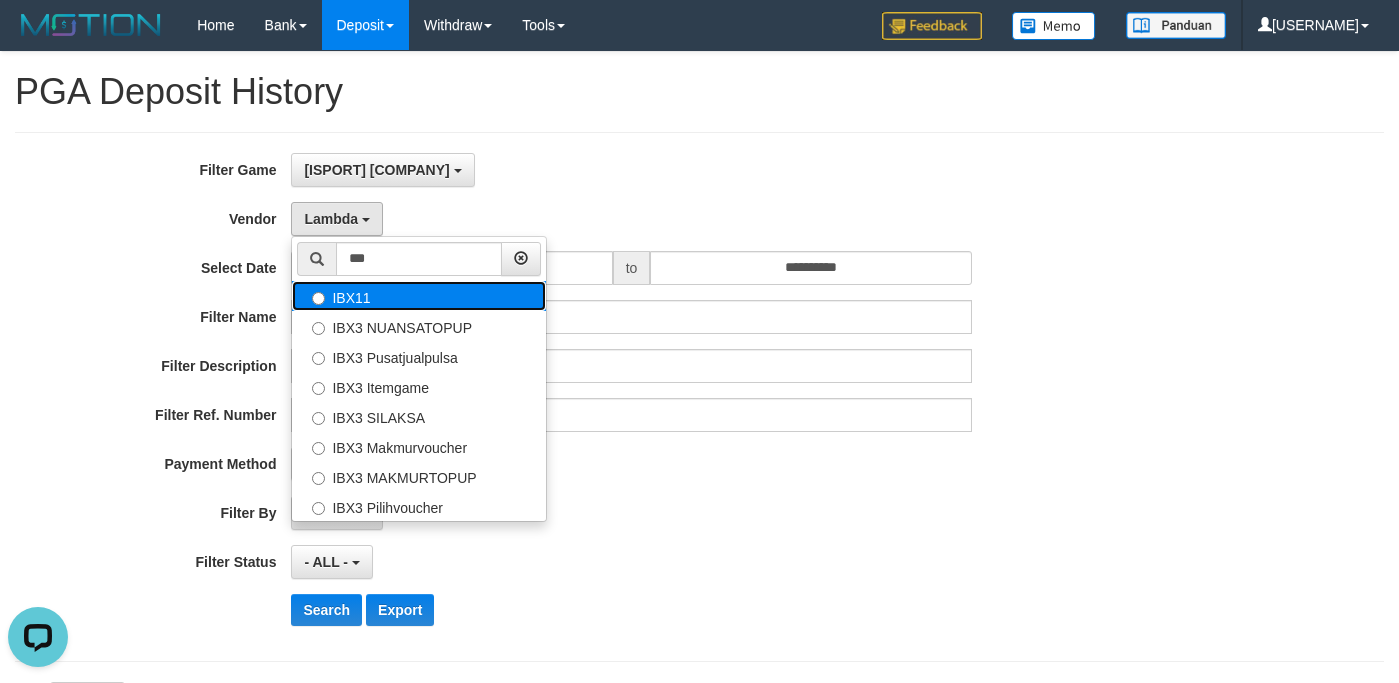 click on "IBX11" at bounding box center [0, 0] 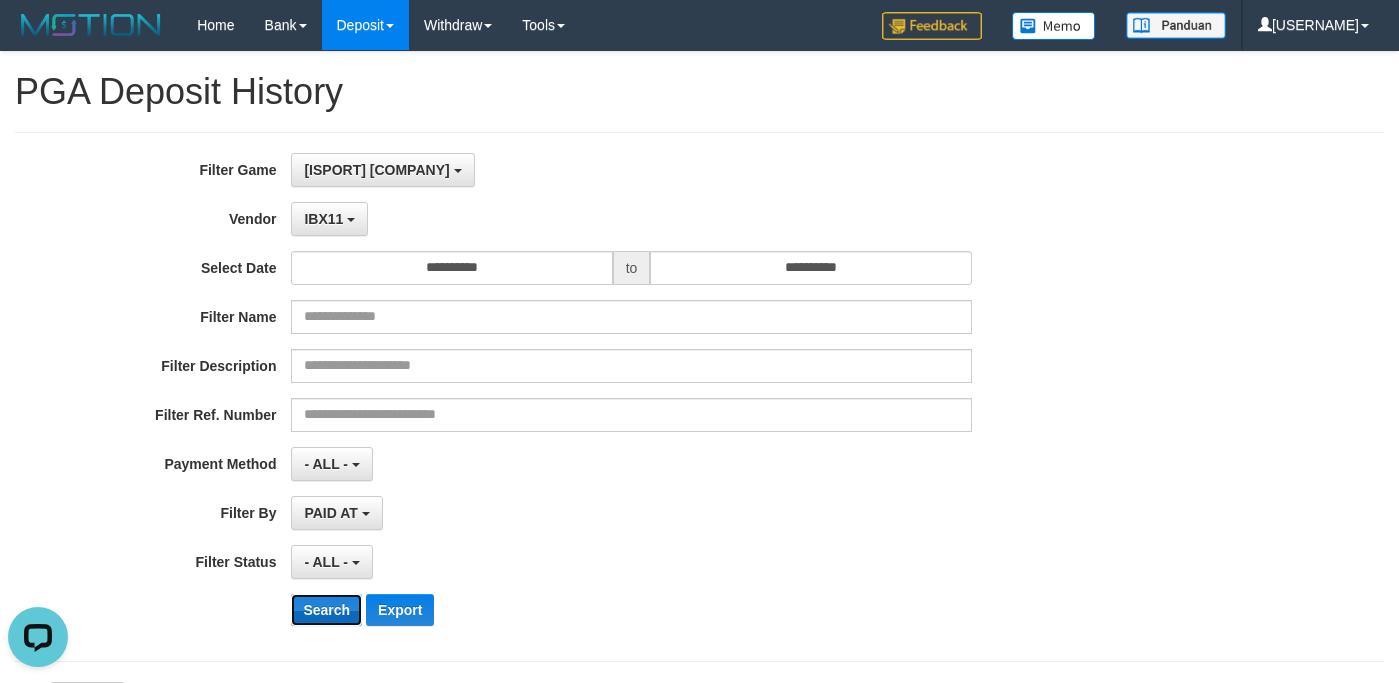 click on "Search" at bounding box center [326, 610] 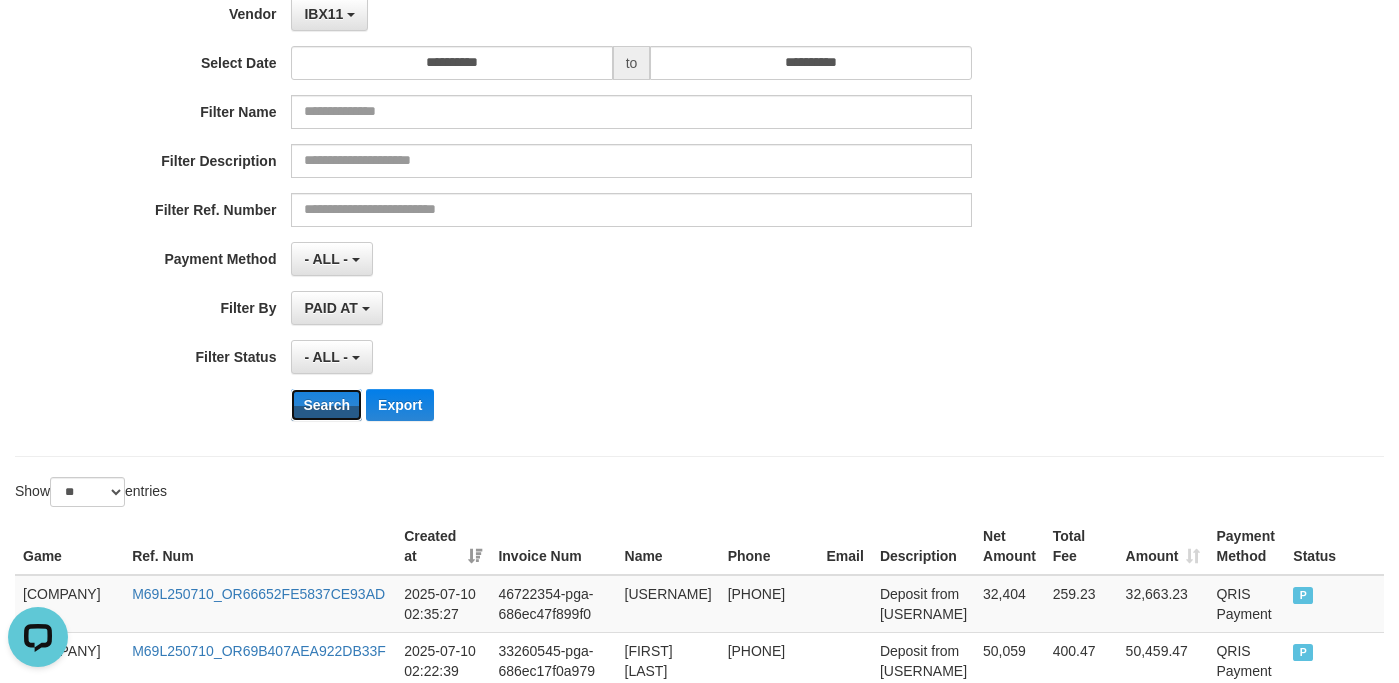 scroll, scrollTop: 190, scrollLeft: 0, axis: vertical 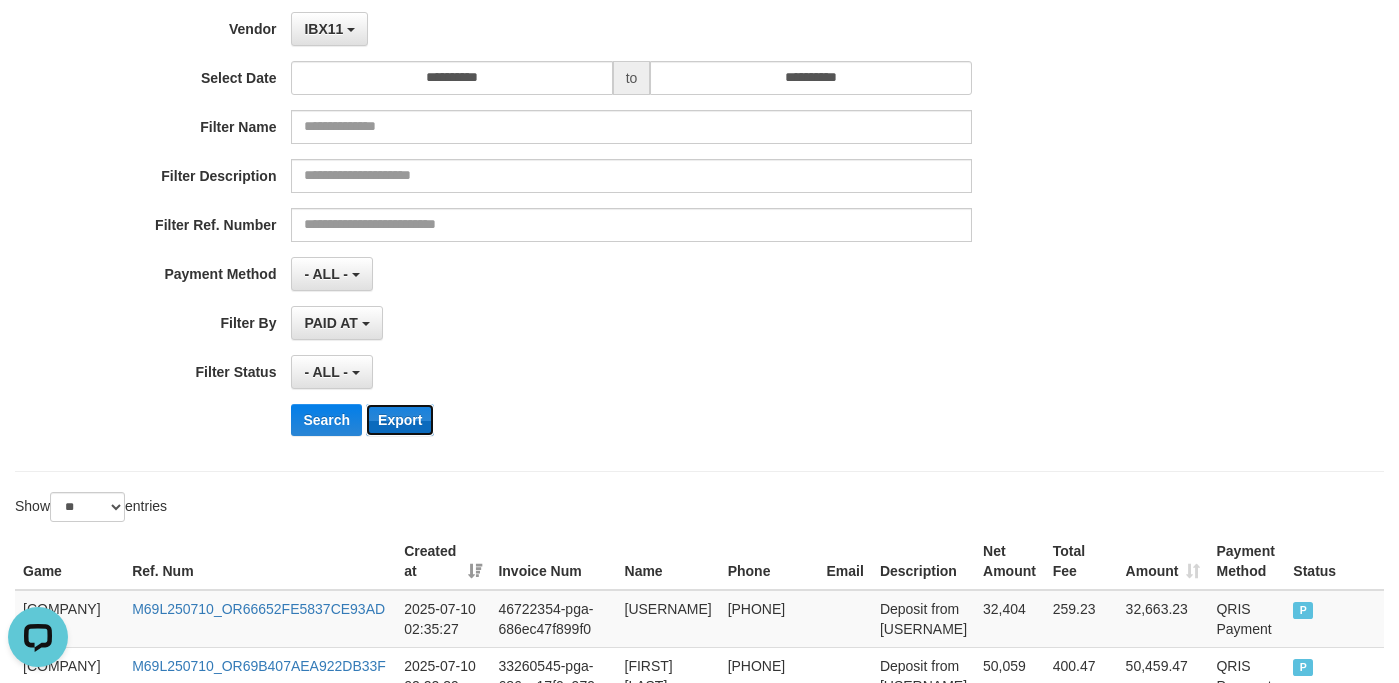 click on "Export" at bounding box center [400, 420] 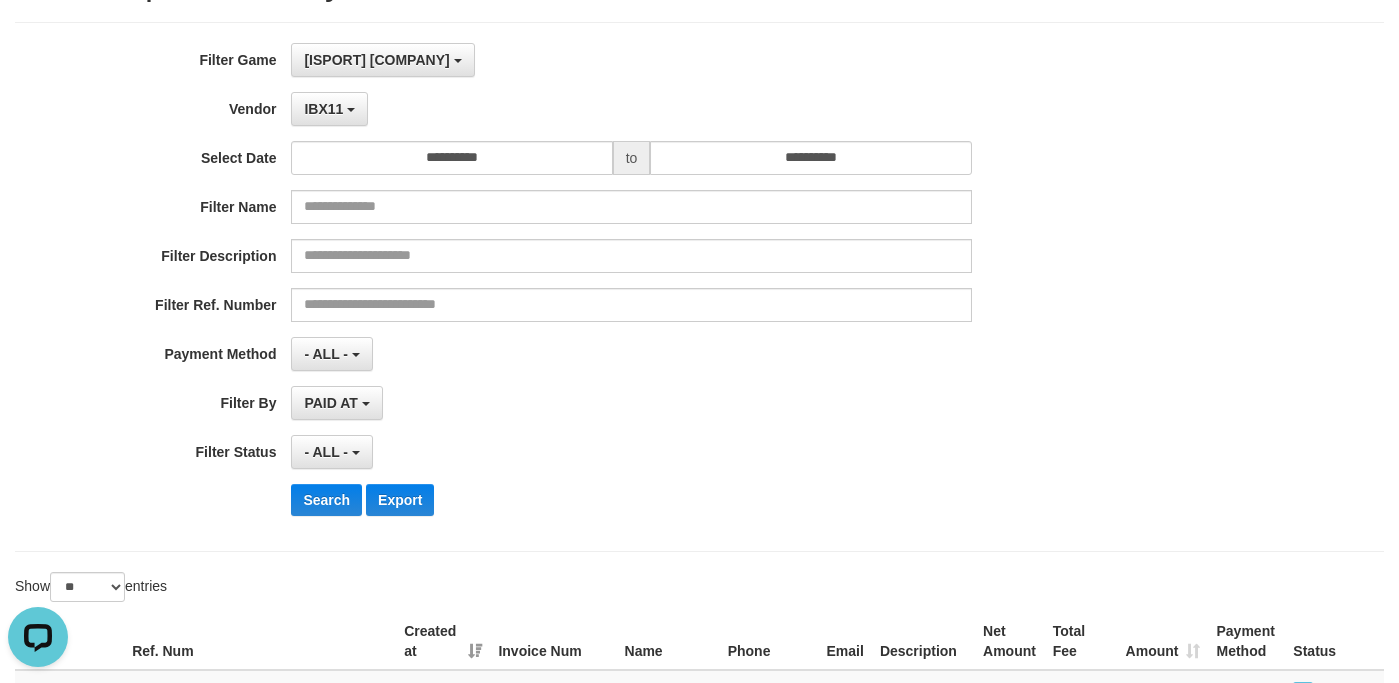 scroll, scrollTop: 90, scrollLeft: 0, axis: vertical 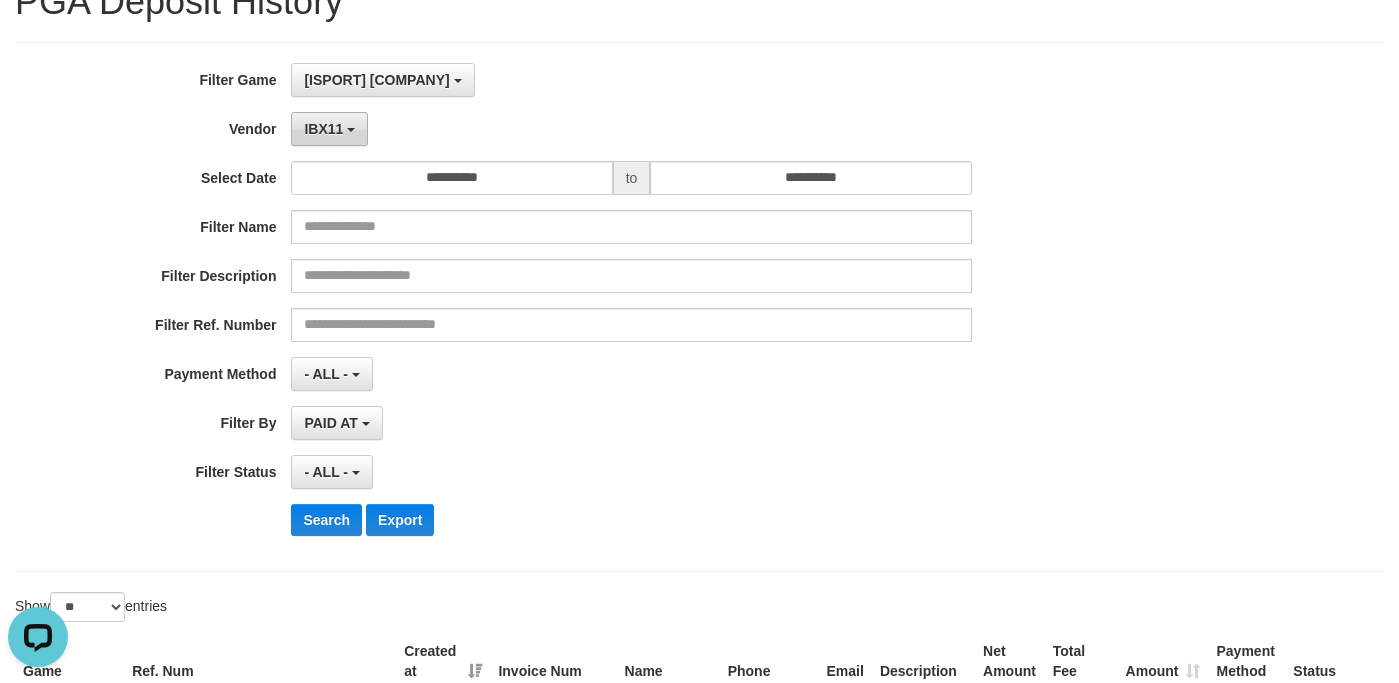 click on "IBX11" at bounding box center [382, 80] 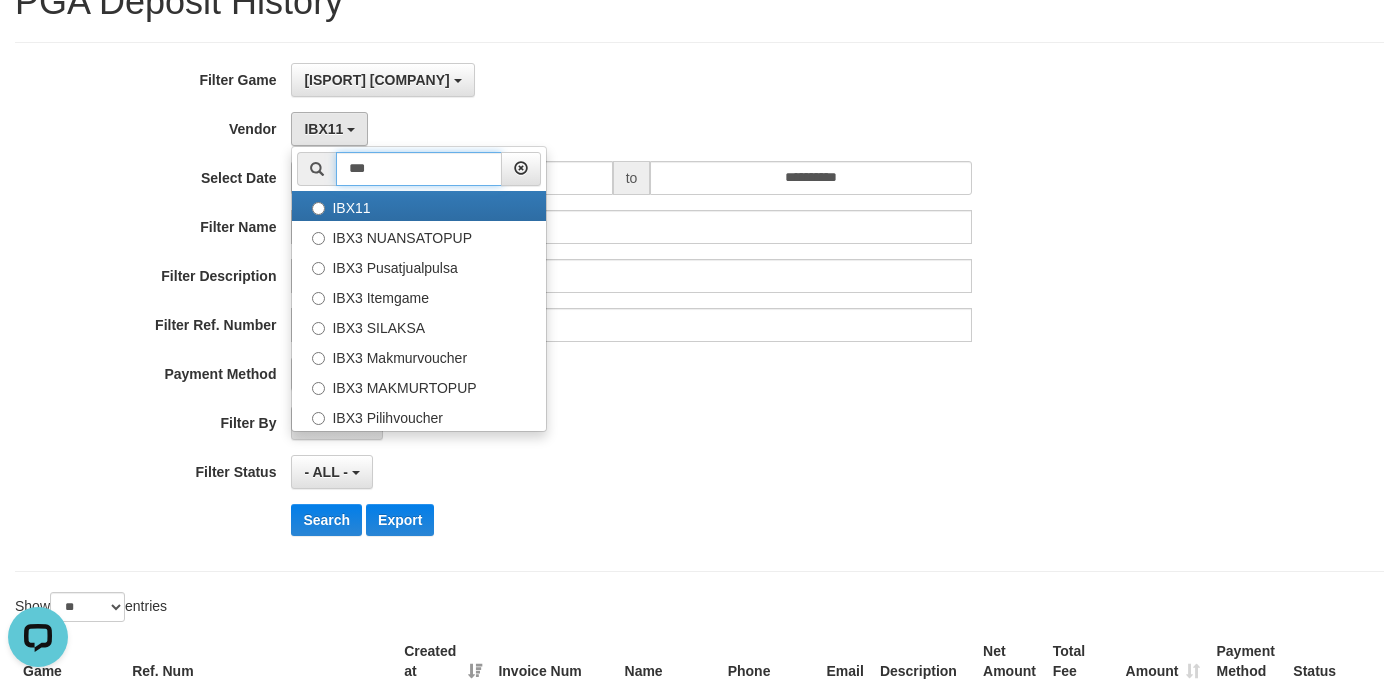 click on "***" at bounding box center [419, 169] 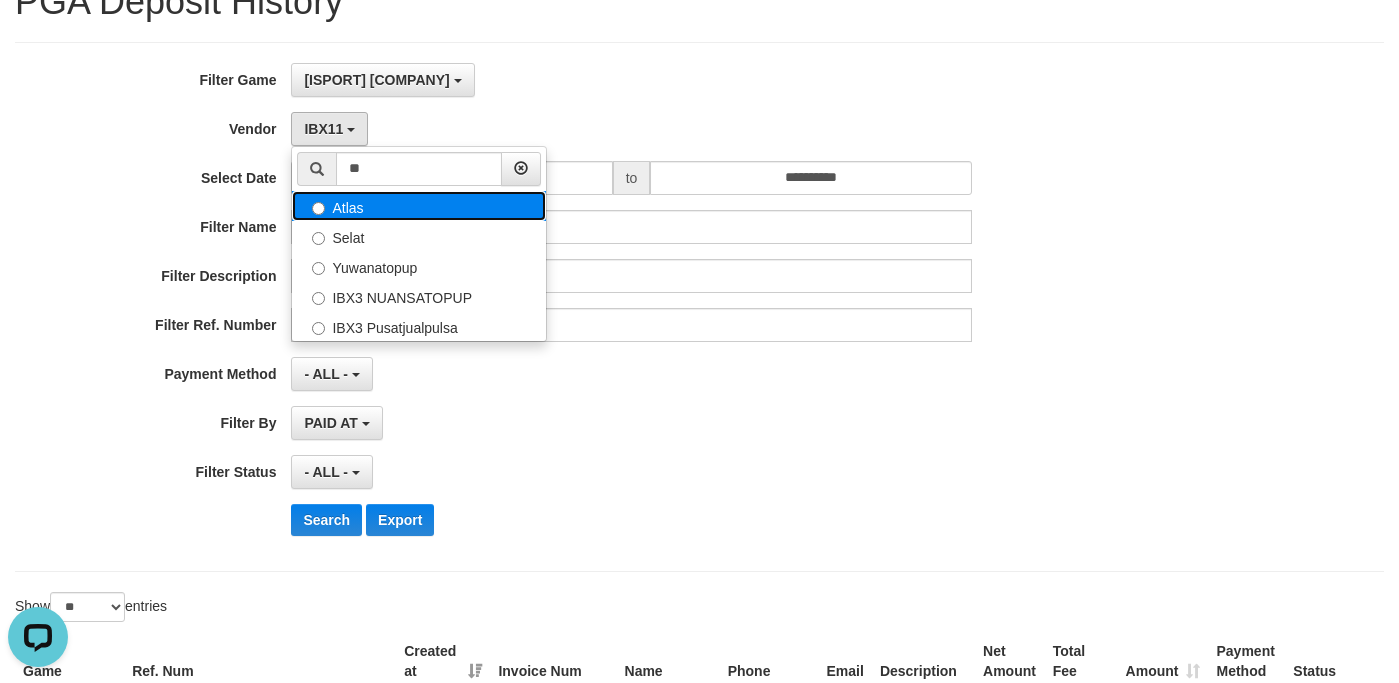 click on "Atlas" at bounding box center (0, 0) 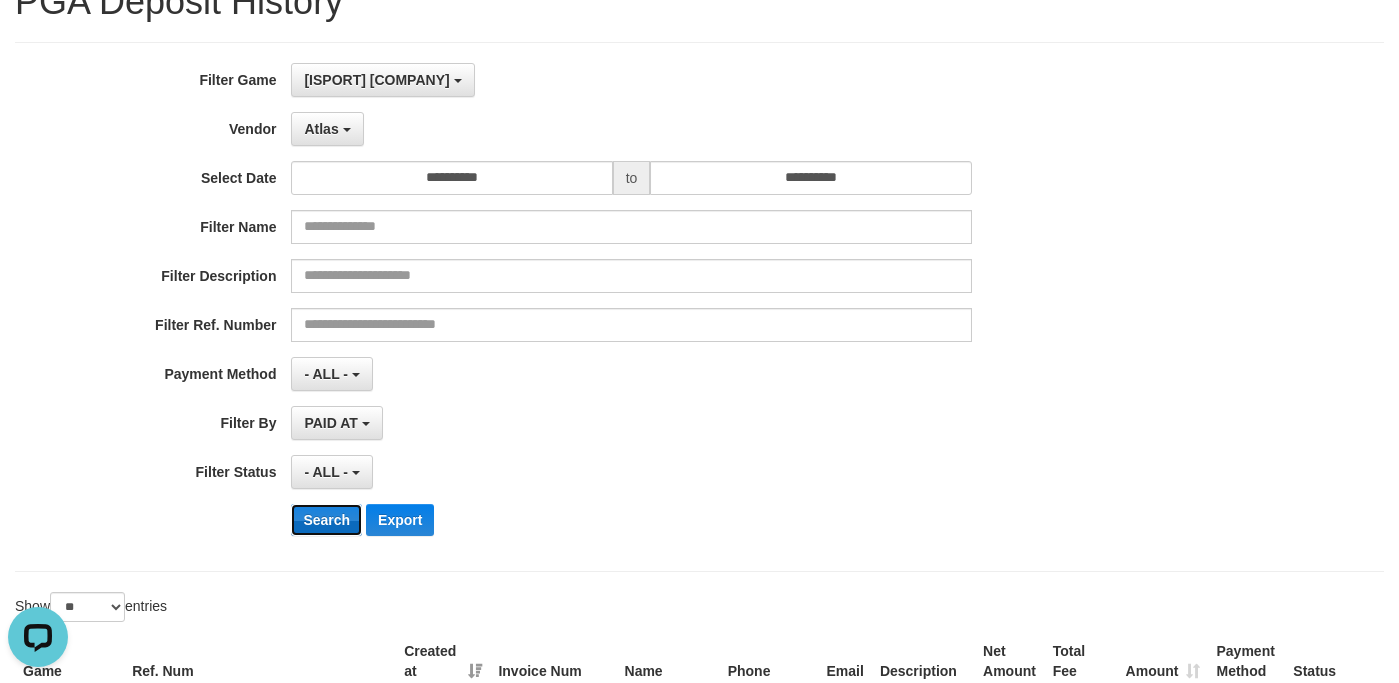 click on "Search" at bounding box center (326, 520) 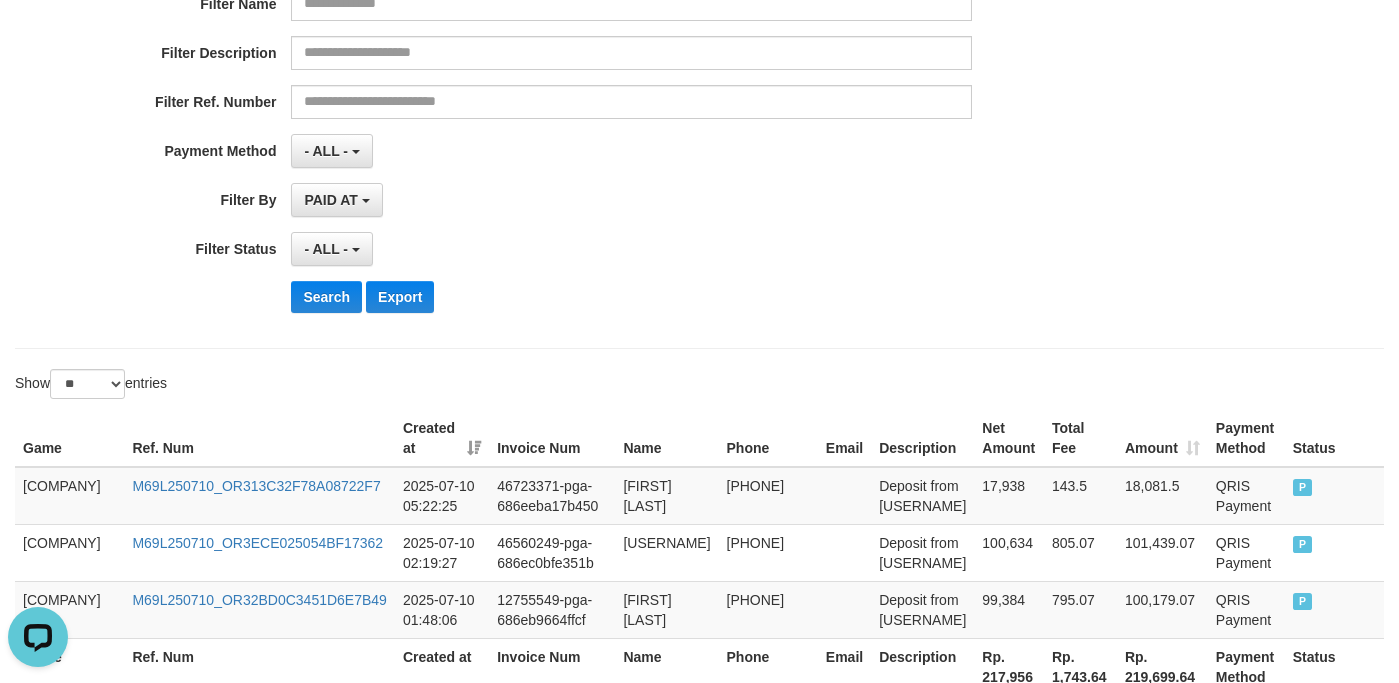 scroll, scrollTop: 85, scrollLeft: 0, axis: vertical 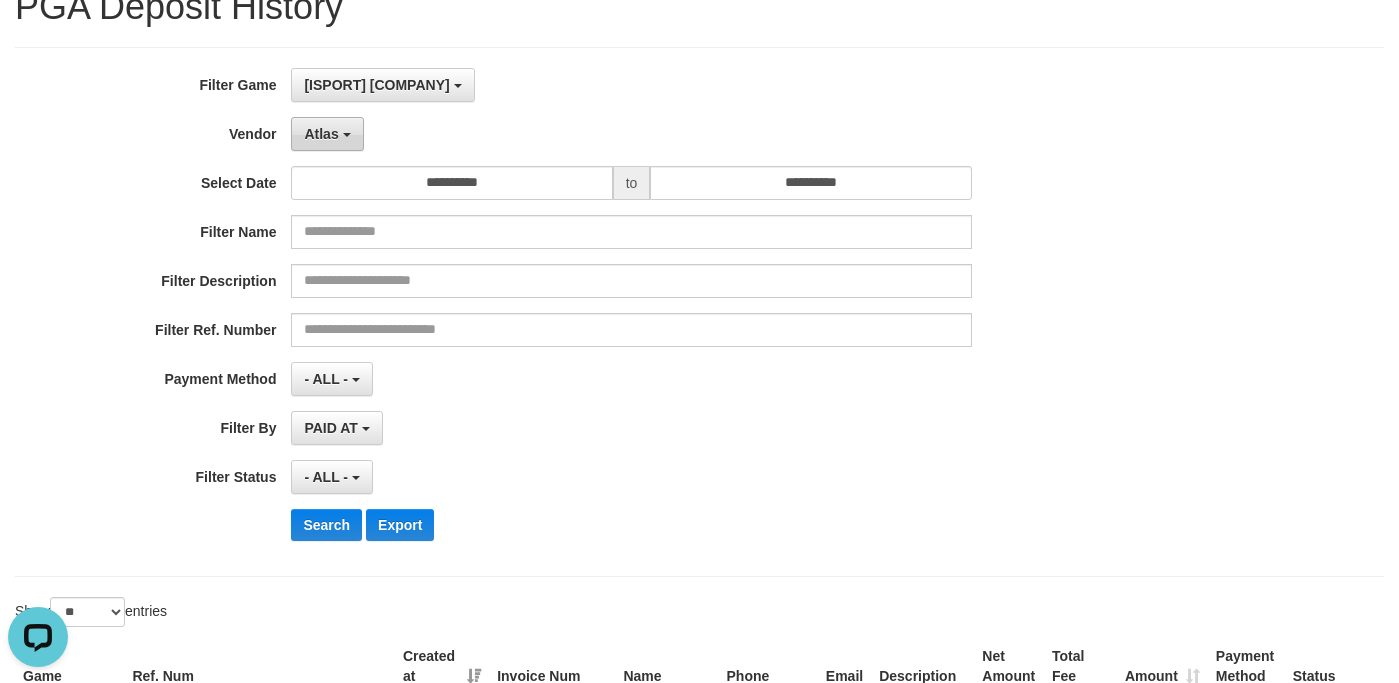 click on "Atlas" at bounding box center [376, 85] 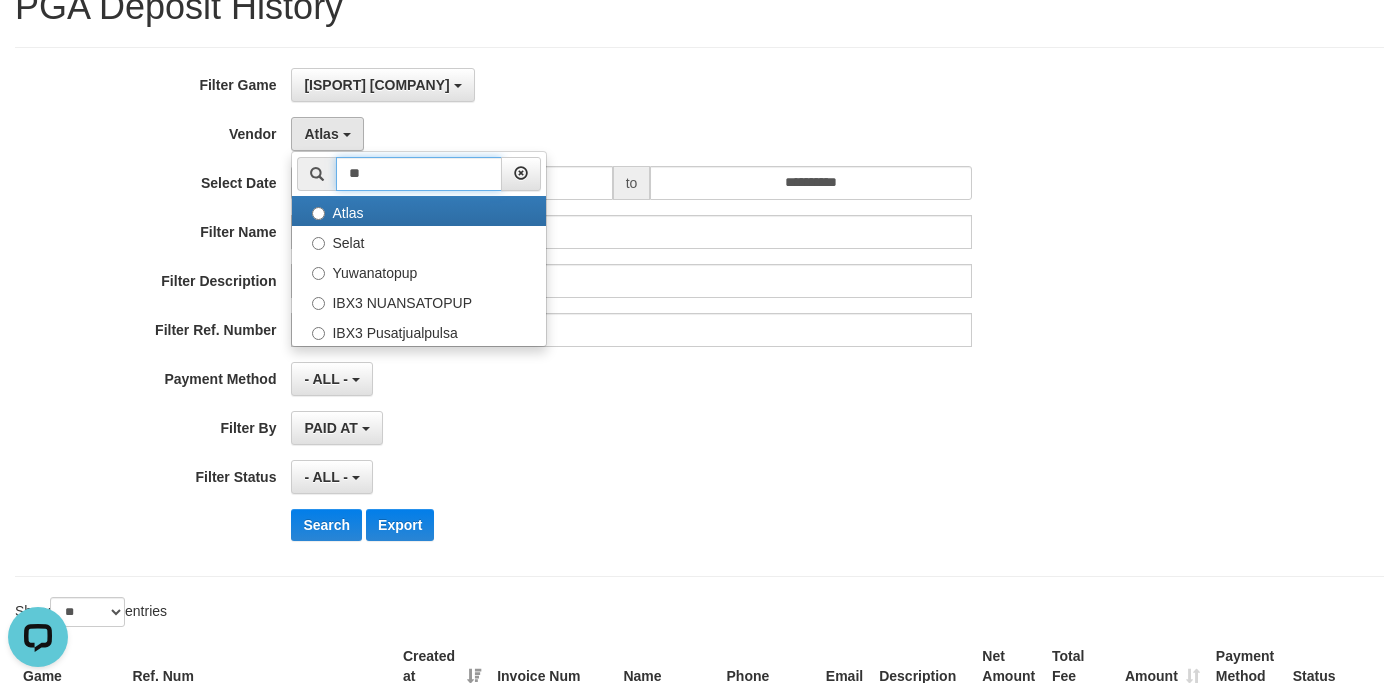 click on "**" at bounding box center [419, 174] 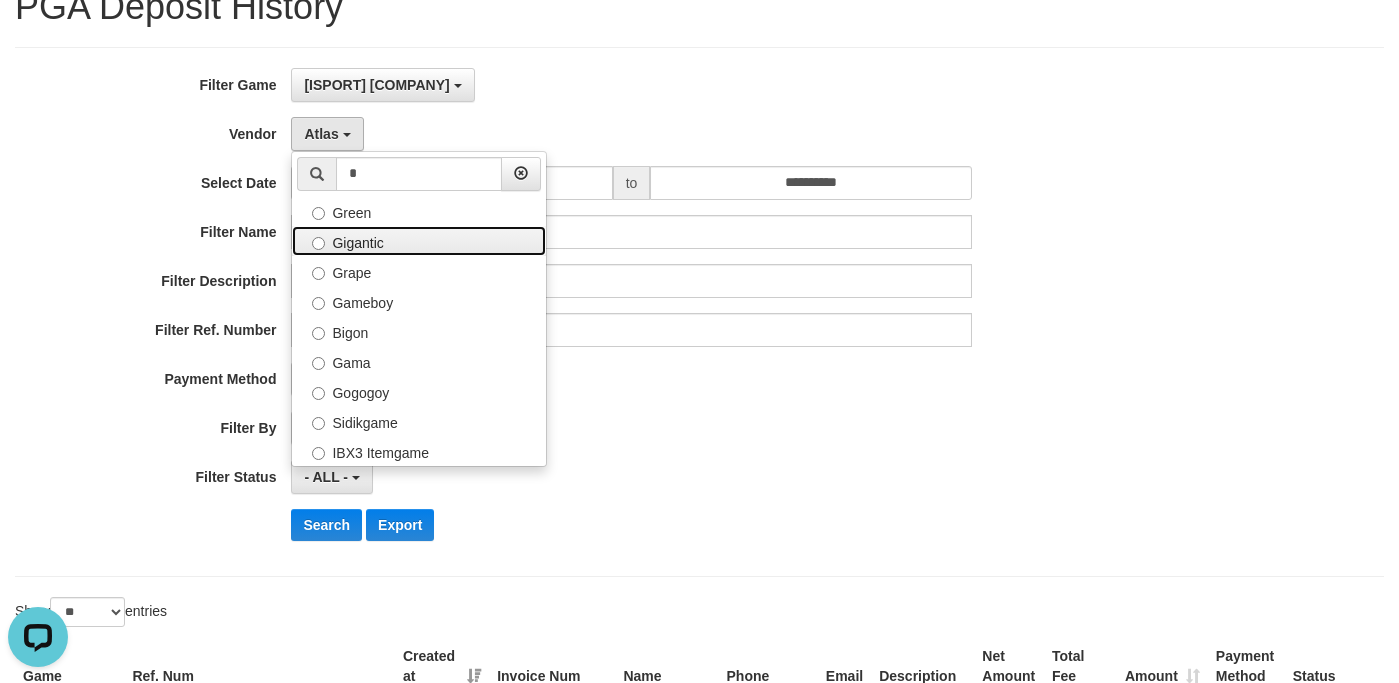 click on "Gigantic" at bounding box center (0, 0) 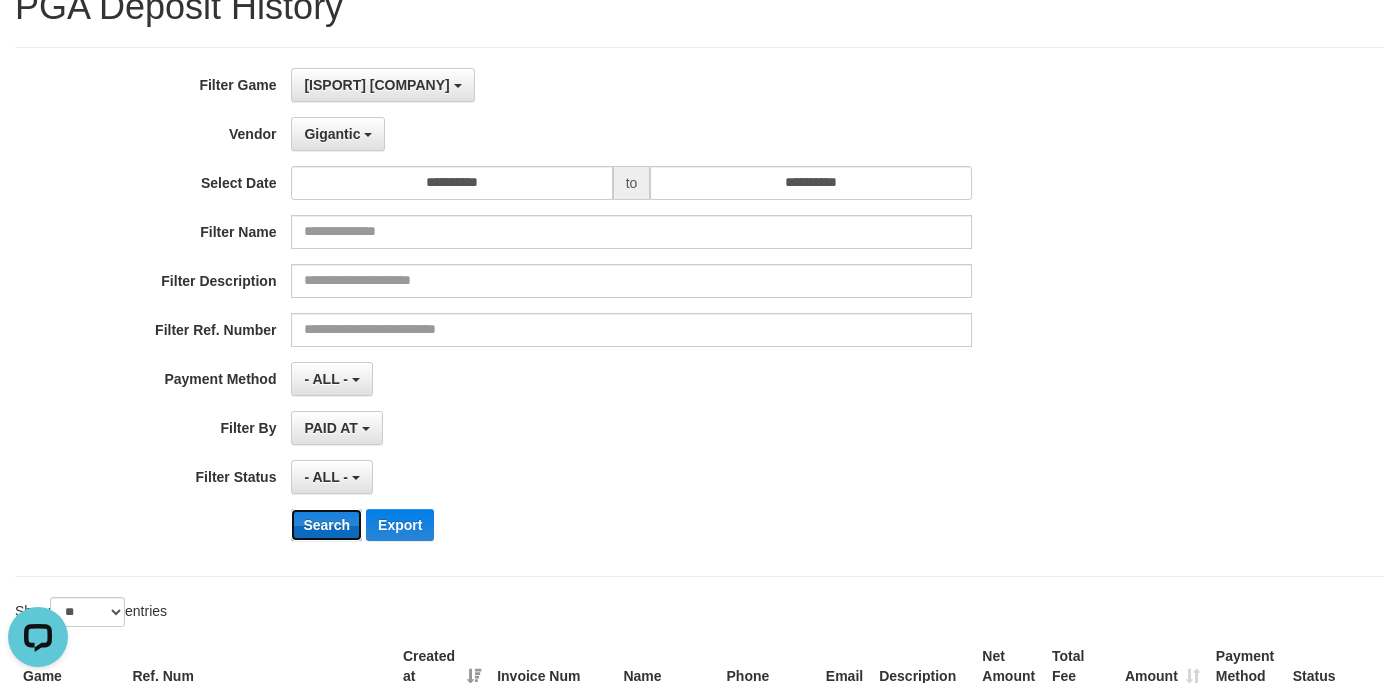 click on "Search" at bounding box center (326, 525) 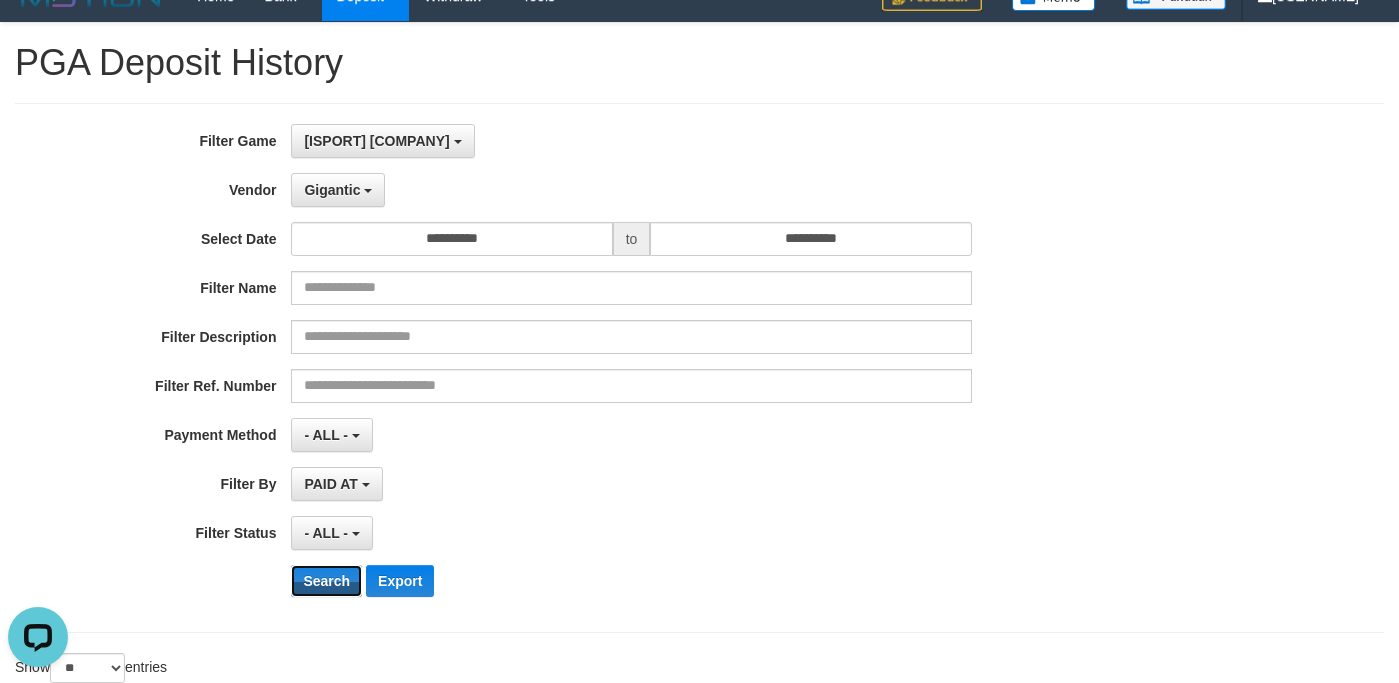 scroll, scrollTop: 5, scrollLeft: 0, axis: vertical 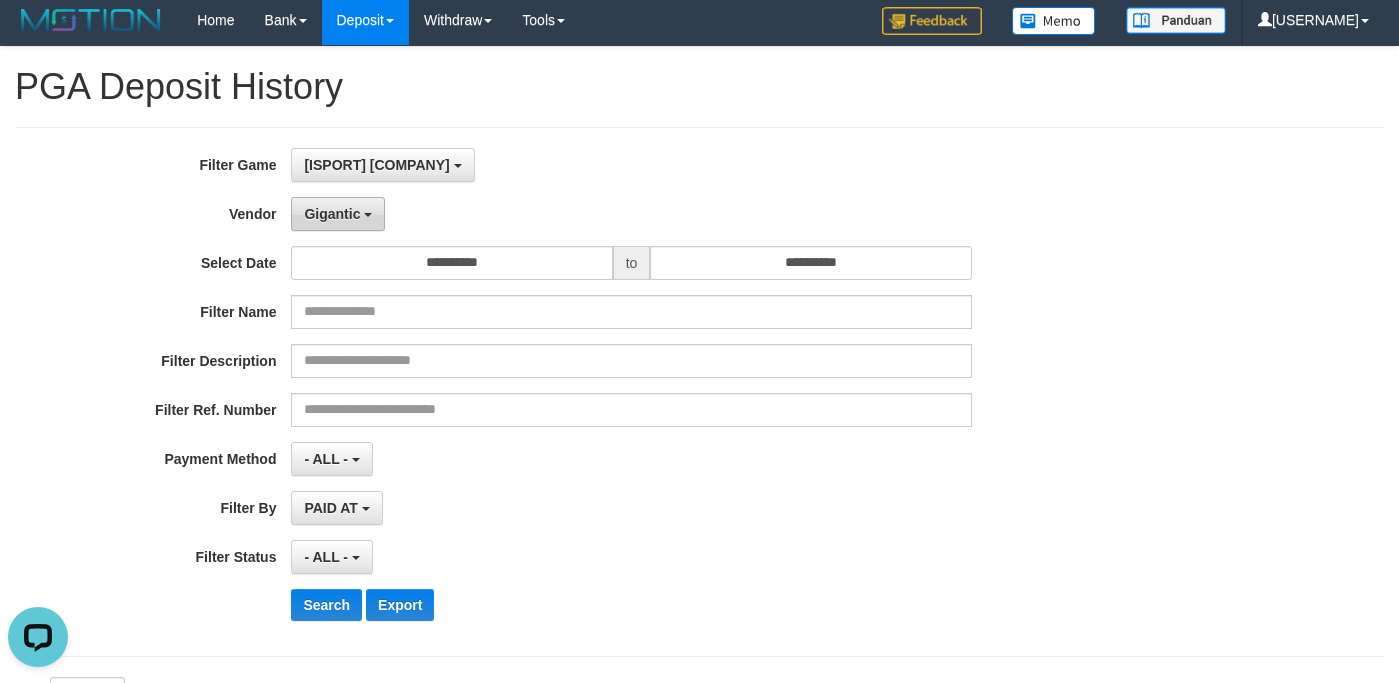 click on "Gigantic" at bounding box center [376, 165] 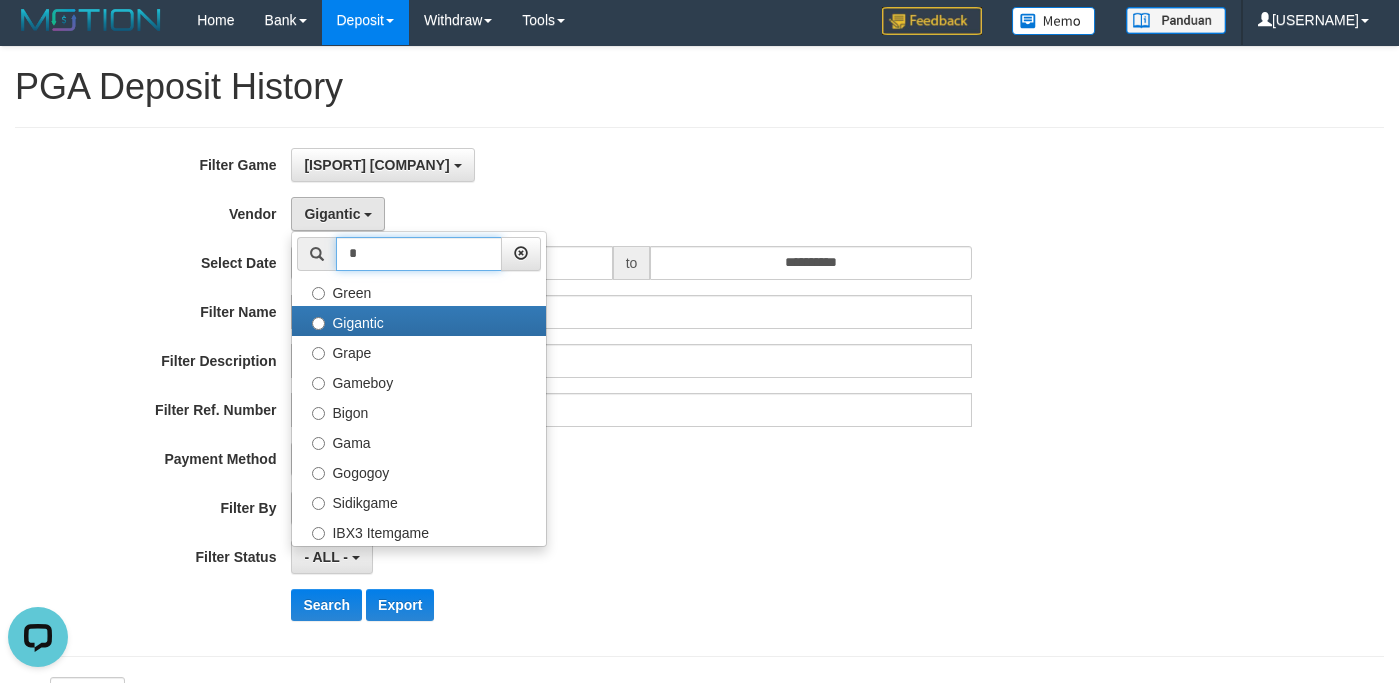 click on "*" at bounding box center (419, 254) 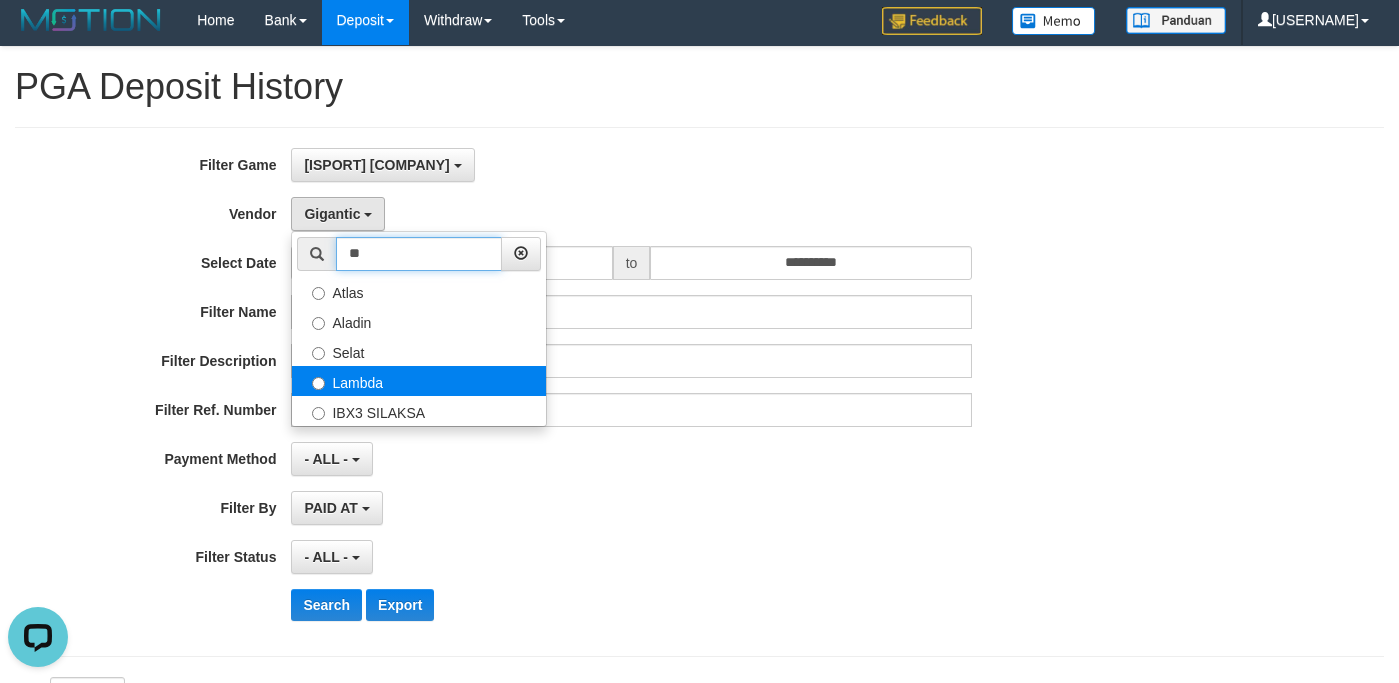 type on "**" 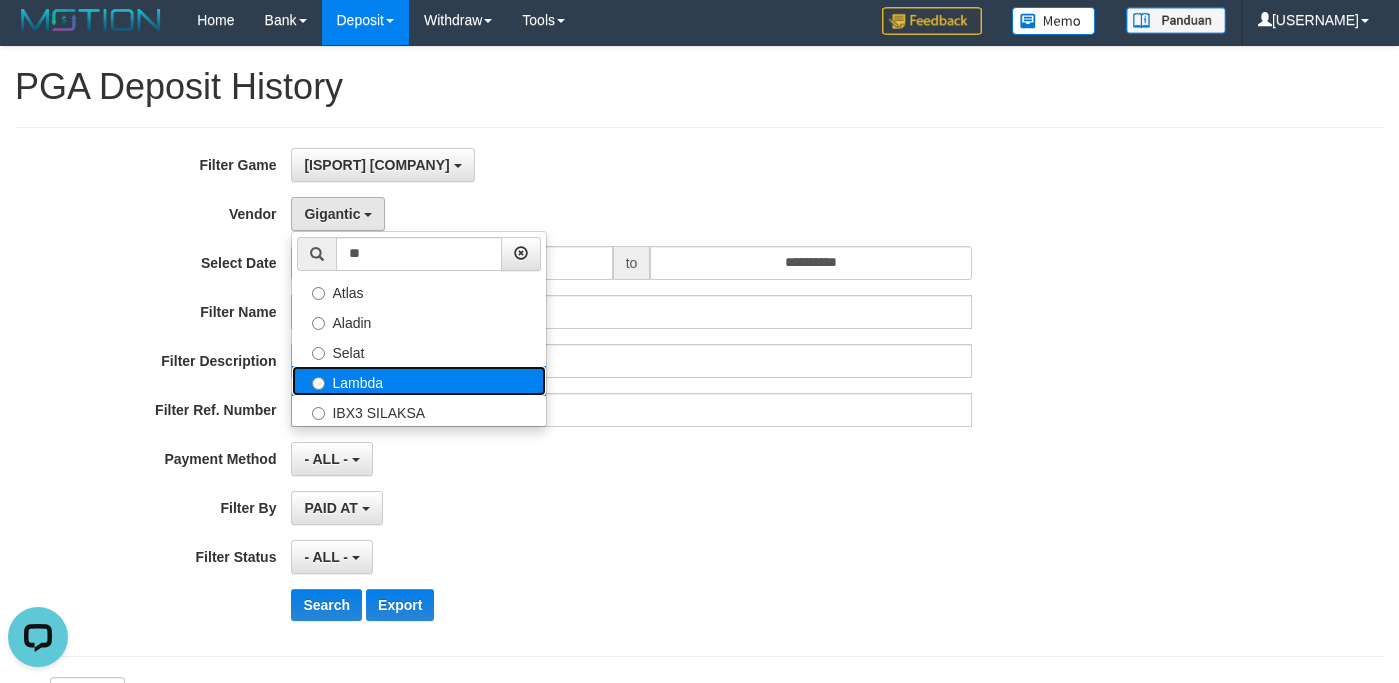 click on "Lambda" at bounding box center [0, 0] 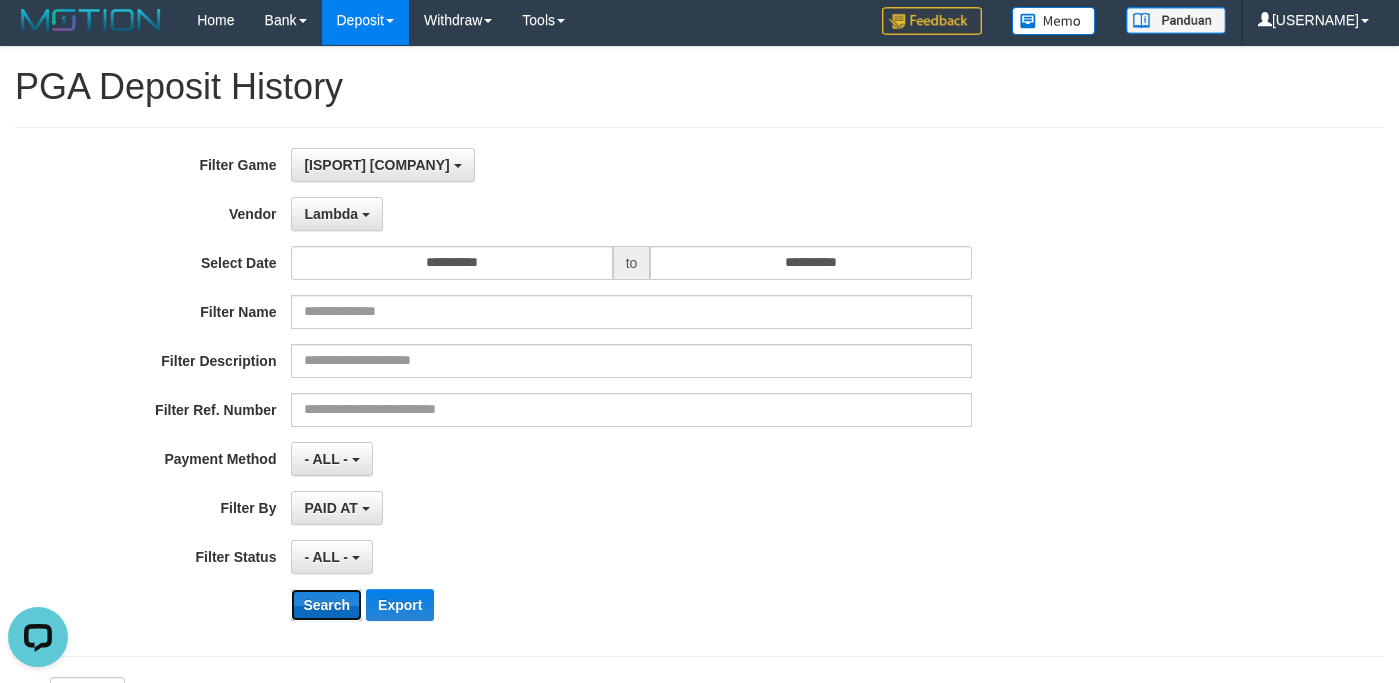 click on "Search" at bounding box center (326, 605) 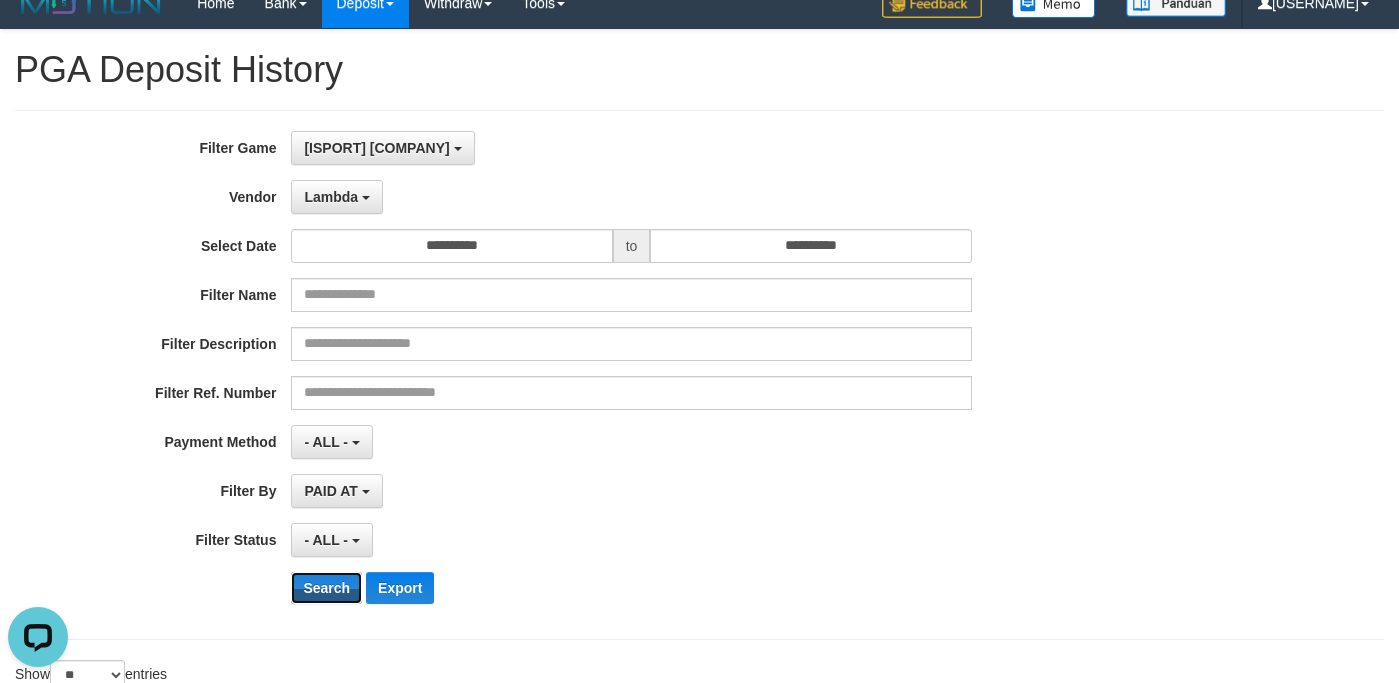 scroll, scrollTop: 0, scrollLeft: 0, axis: both 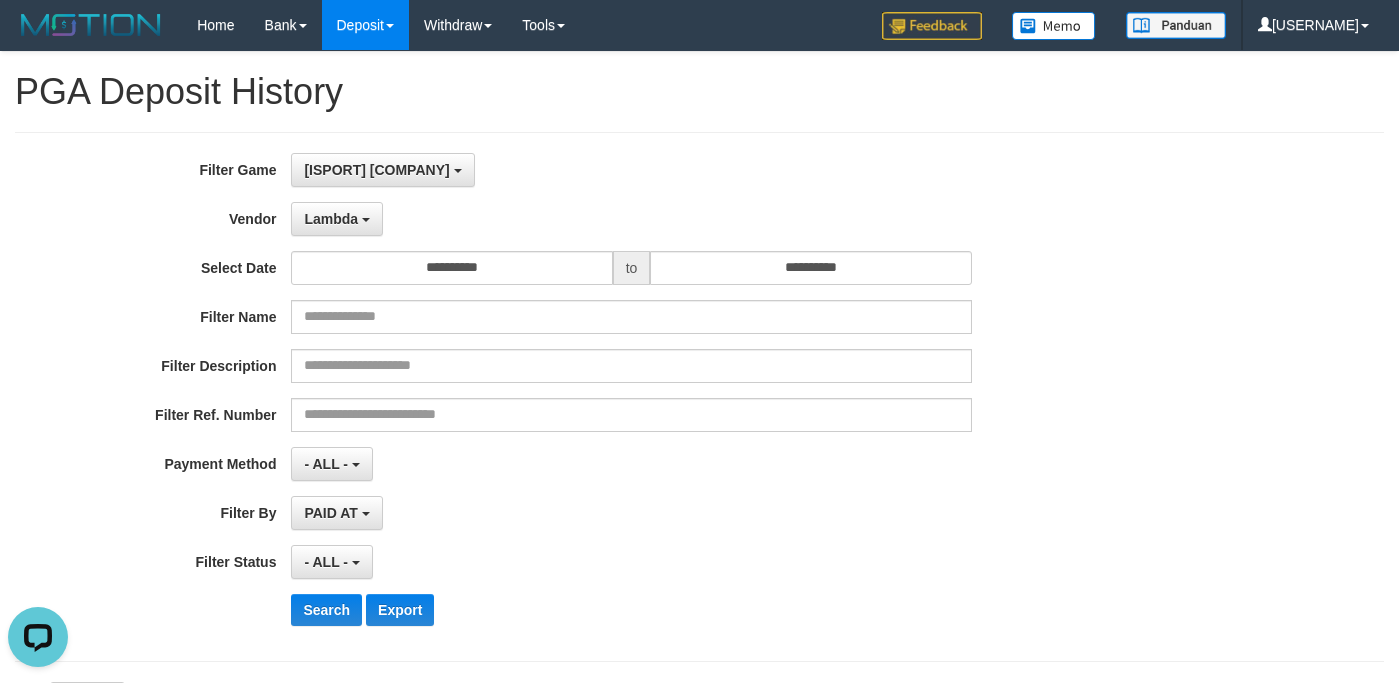 drag, startPoint x: 755, startPoint y: 517, endPoint x: 768, endPoint y: 512, distance: 13.928389 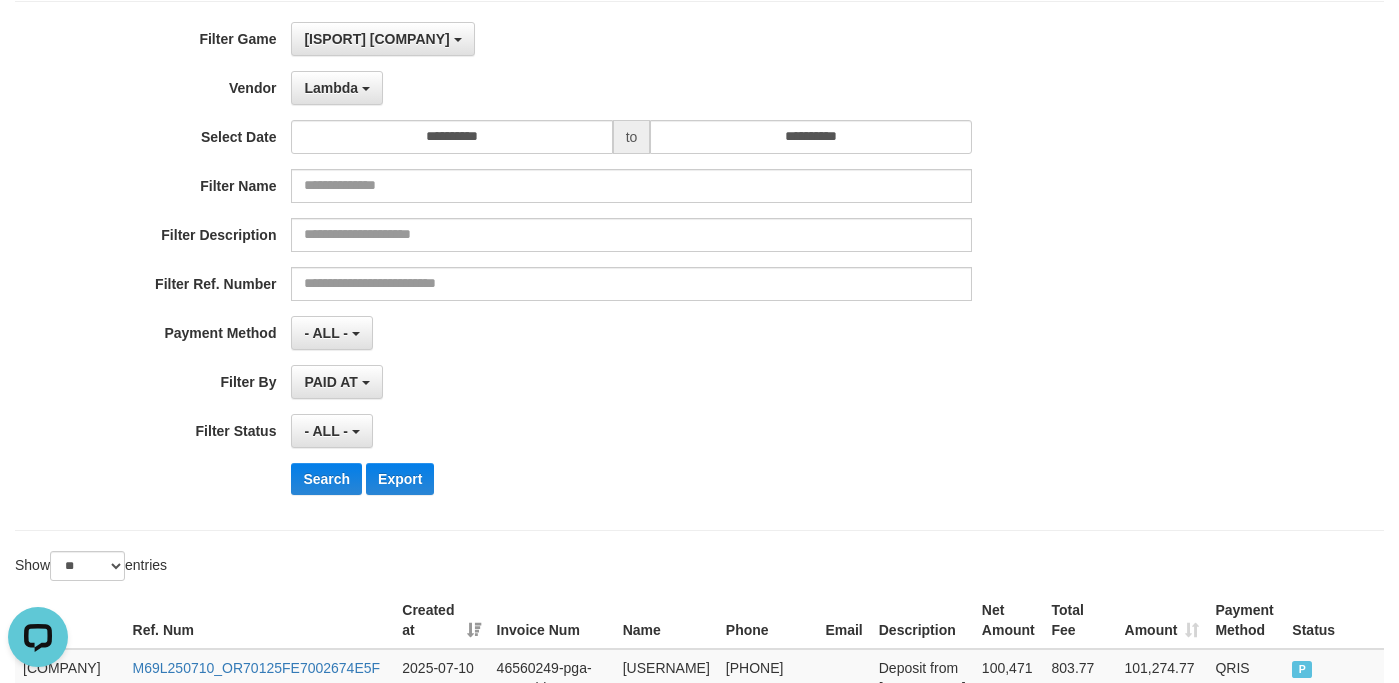 scroll, scrollTop: 0, scrollLeft: 0, axis: both 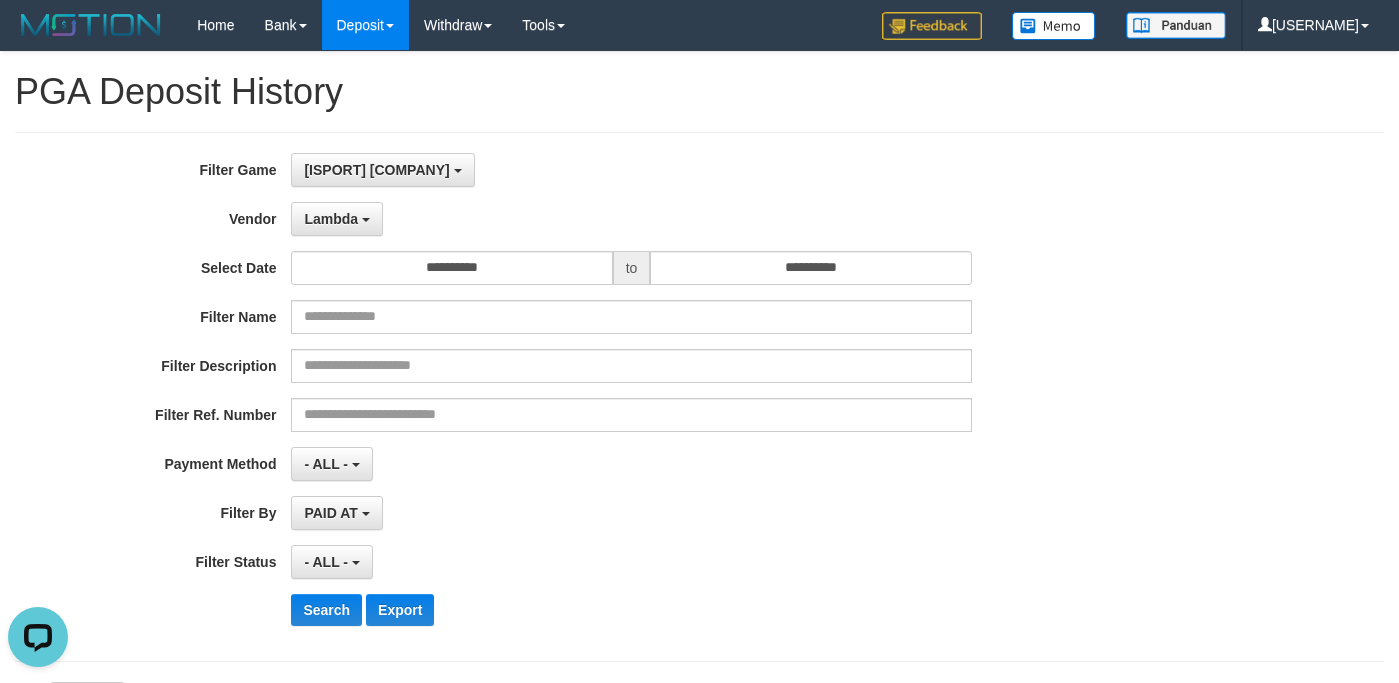 click on "**********" at bounding box center [699, 397] 